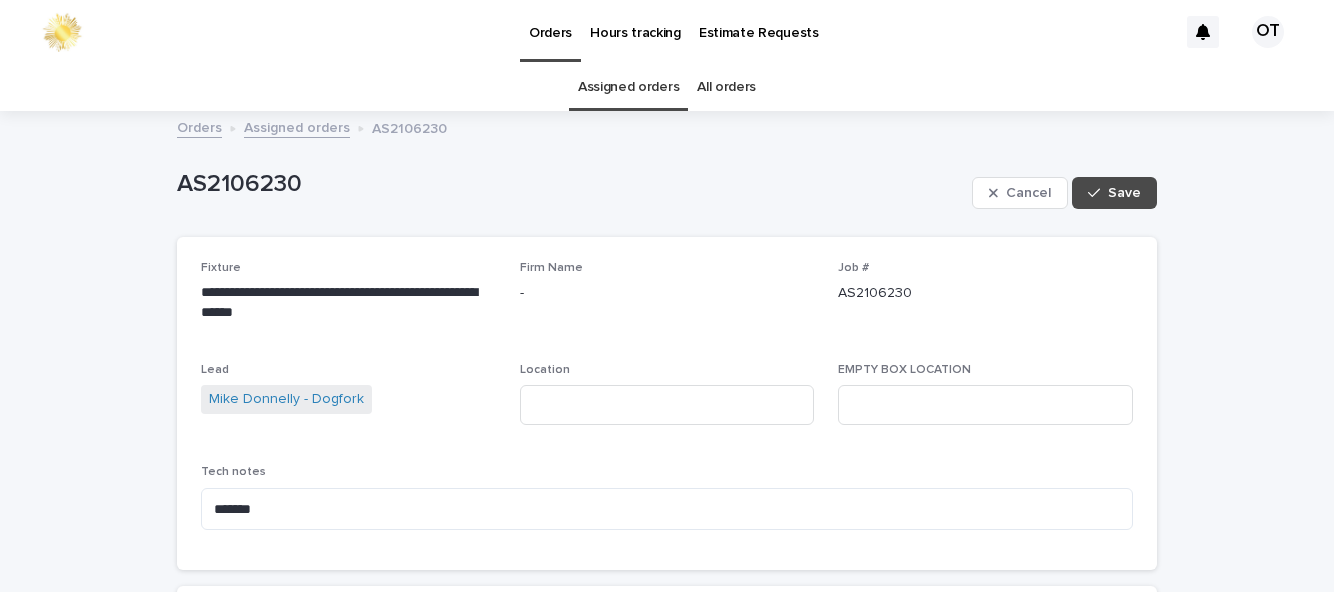 scroll, scrollTop: 0, scrollLeft: 0, axis: both 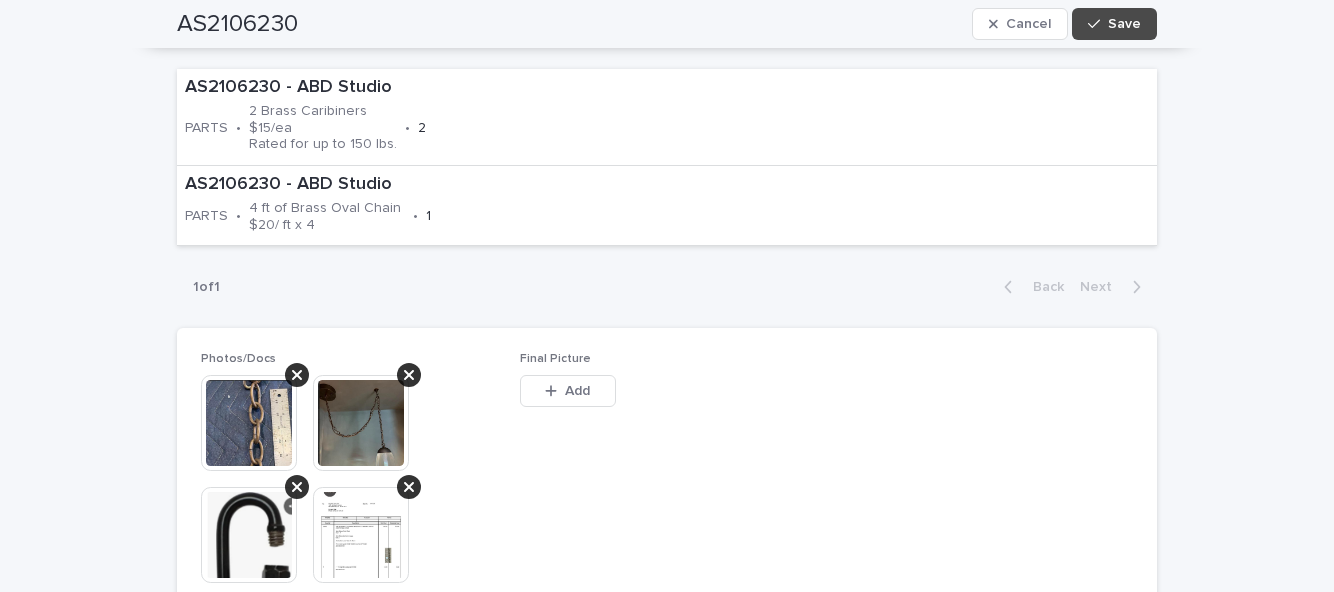 click on "This file cannot be opened Download File Add" at bounding box center [667, 395] 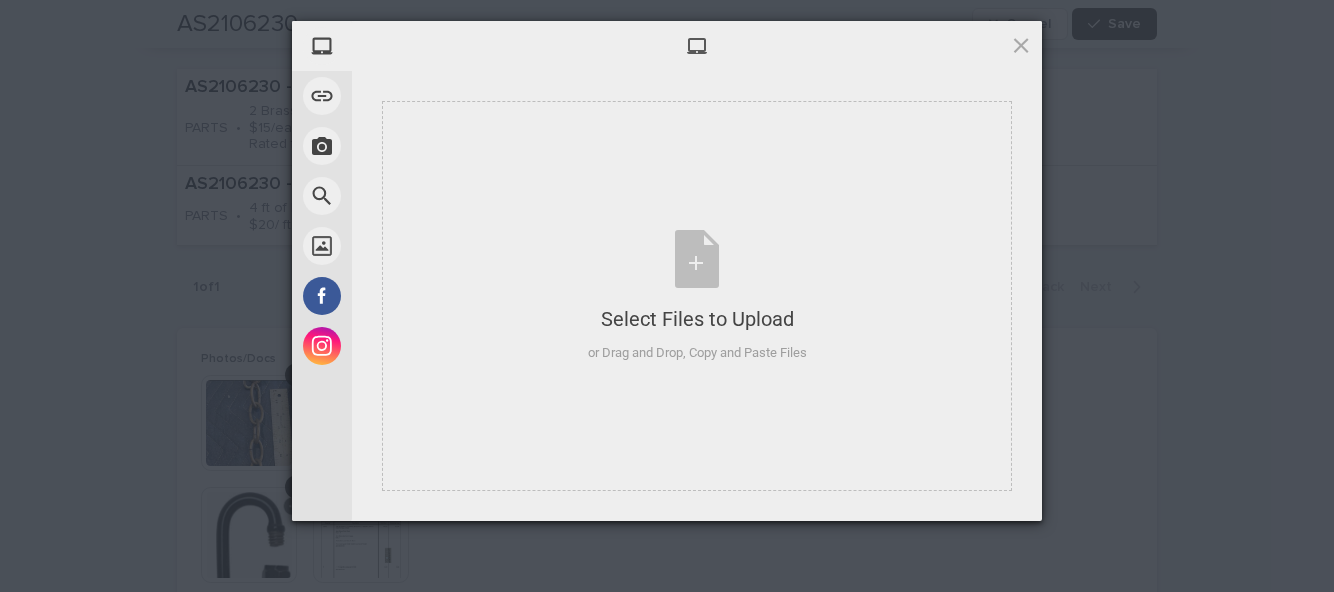 click on "Select Files to Upload" at bounding box center (697, 319) 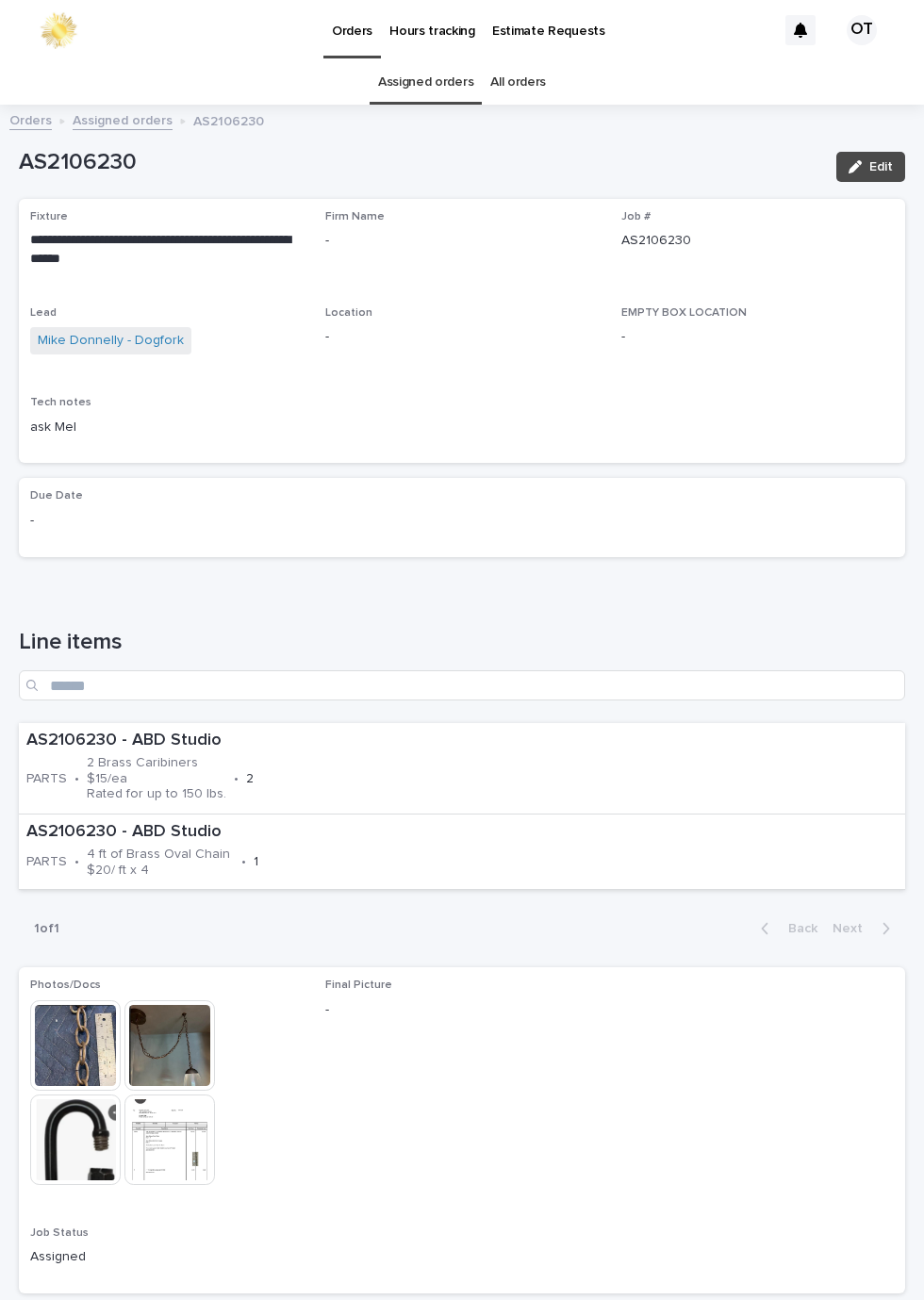 scroll, scrollTop: 0, scrollLeft: 0, axis: both 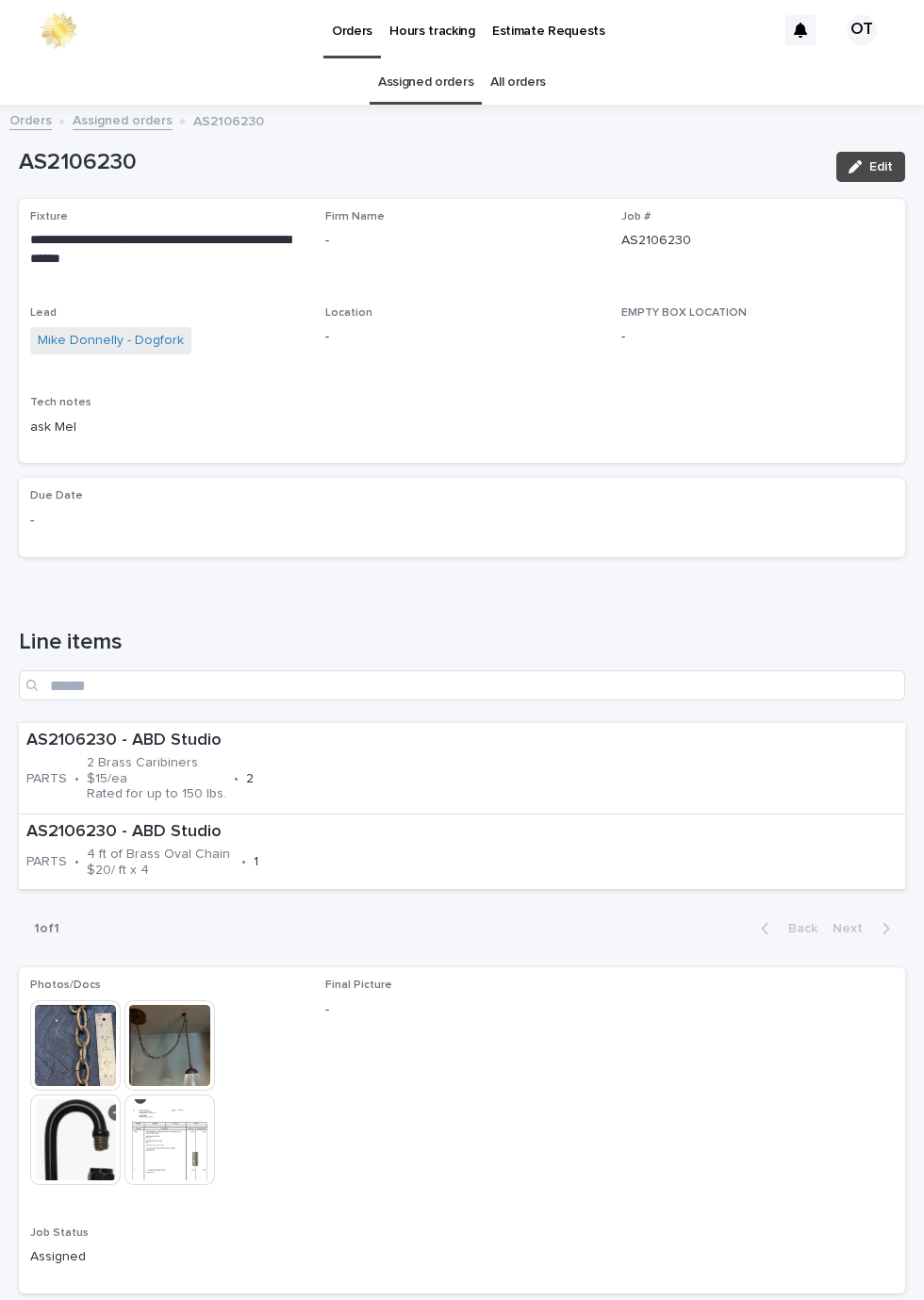 click on "Edit" at bounding box center [881, 167] 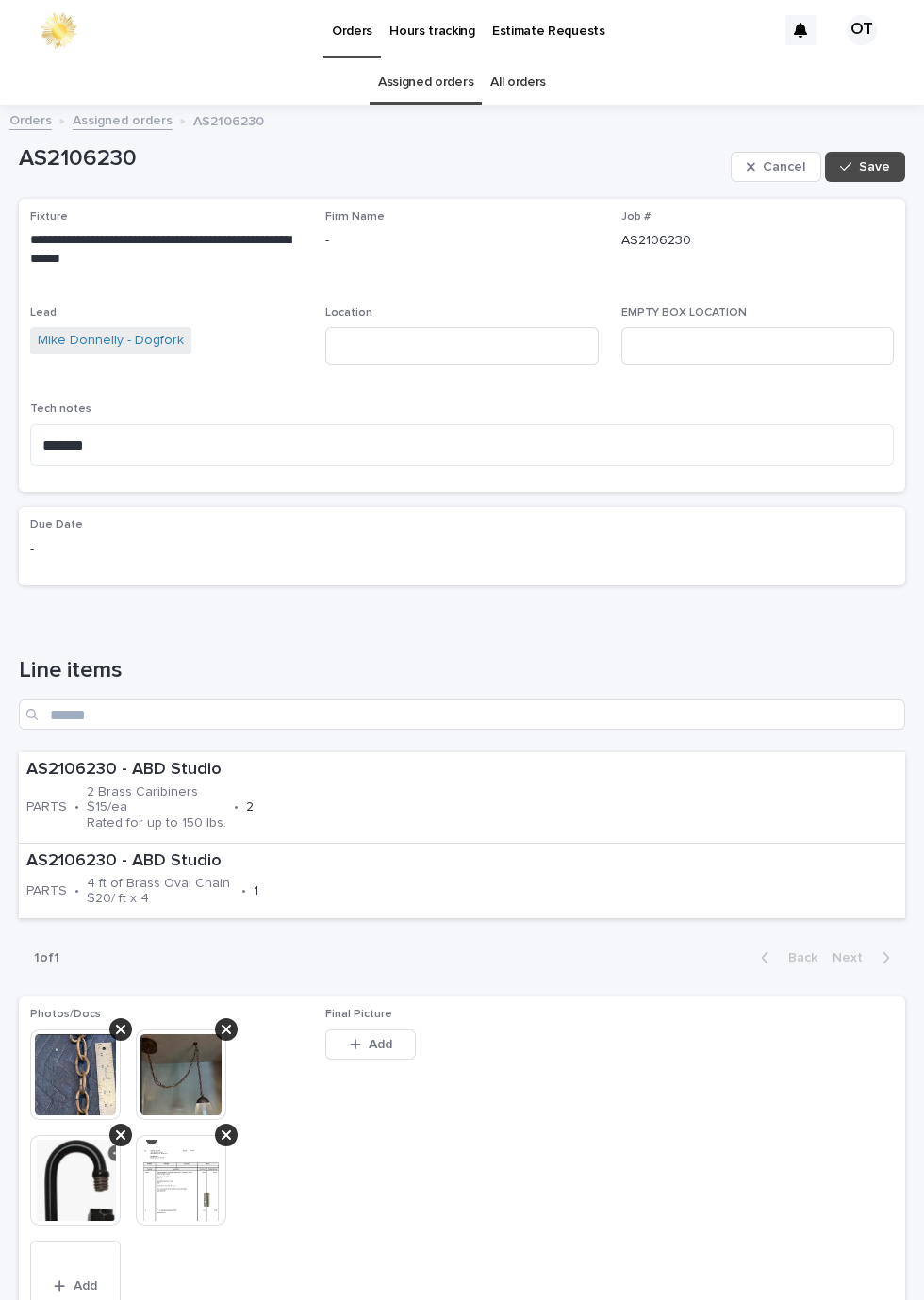 click on "Add" at bounding box center (380, 1045) 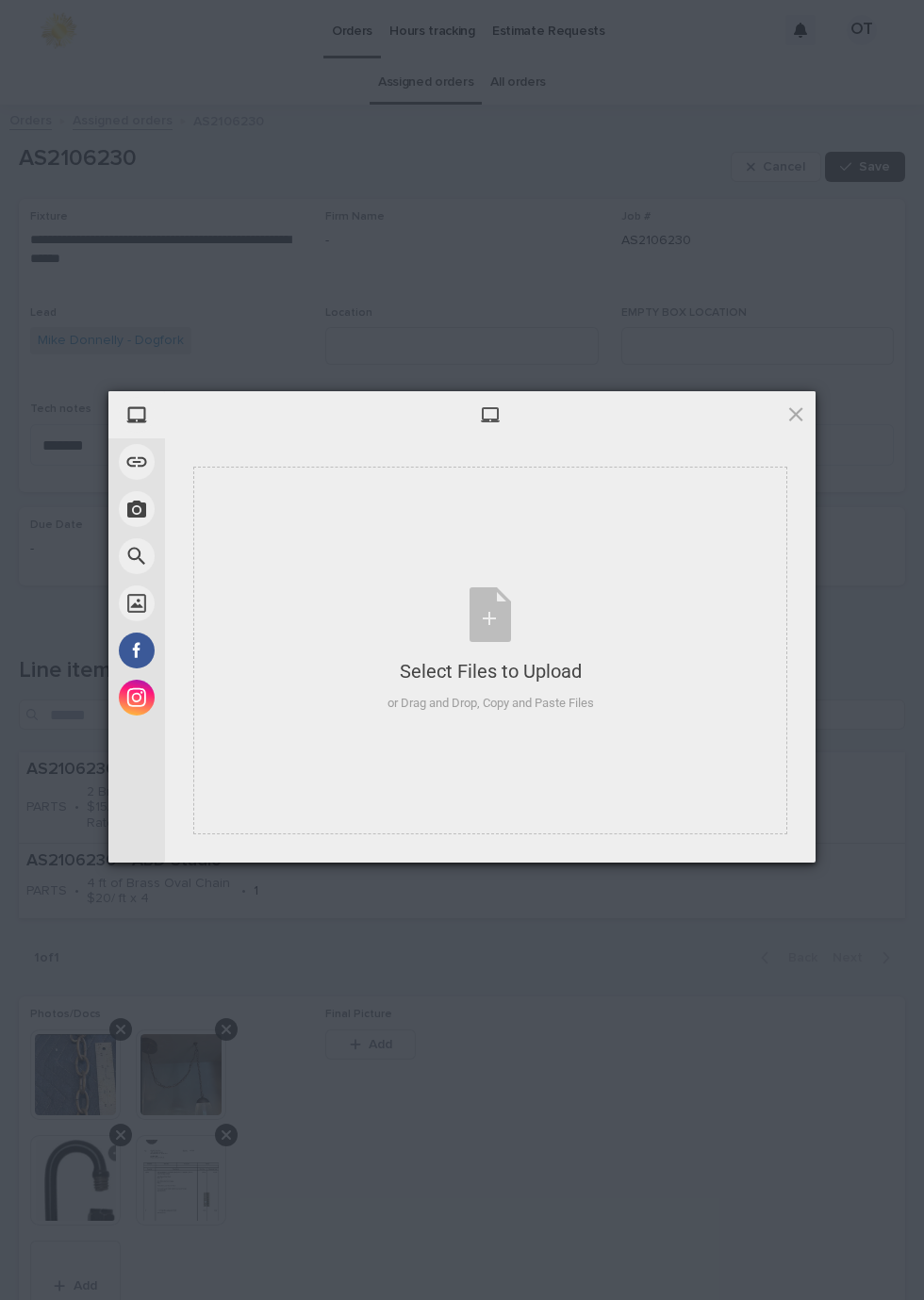 click on "Select Files to Upload
or Drag and Drop, Copy and Paste Files" at bounding box center (490, 650) 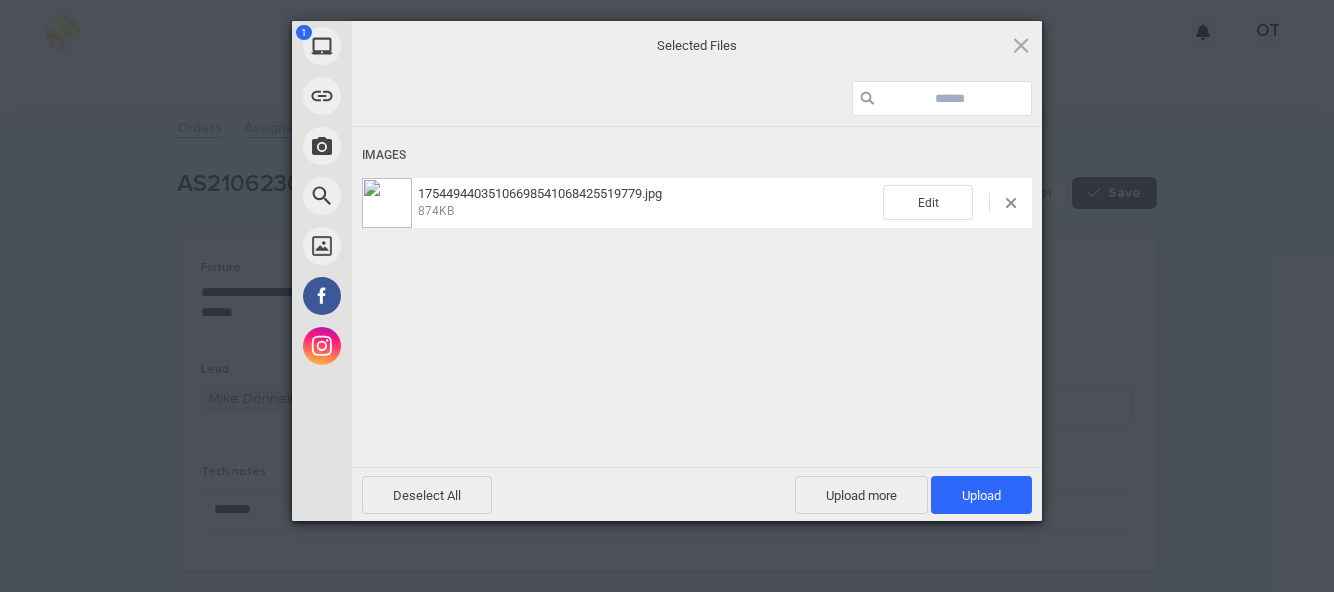 click on "Upload
1" at bounding box center [981, 495] 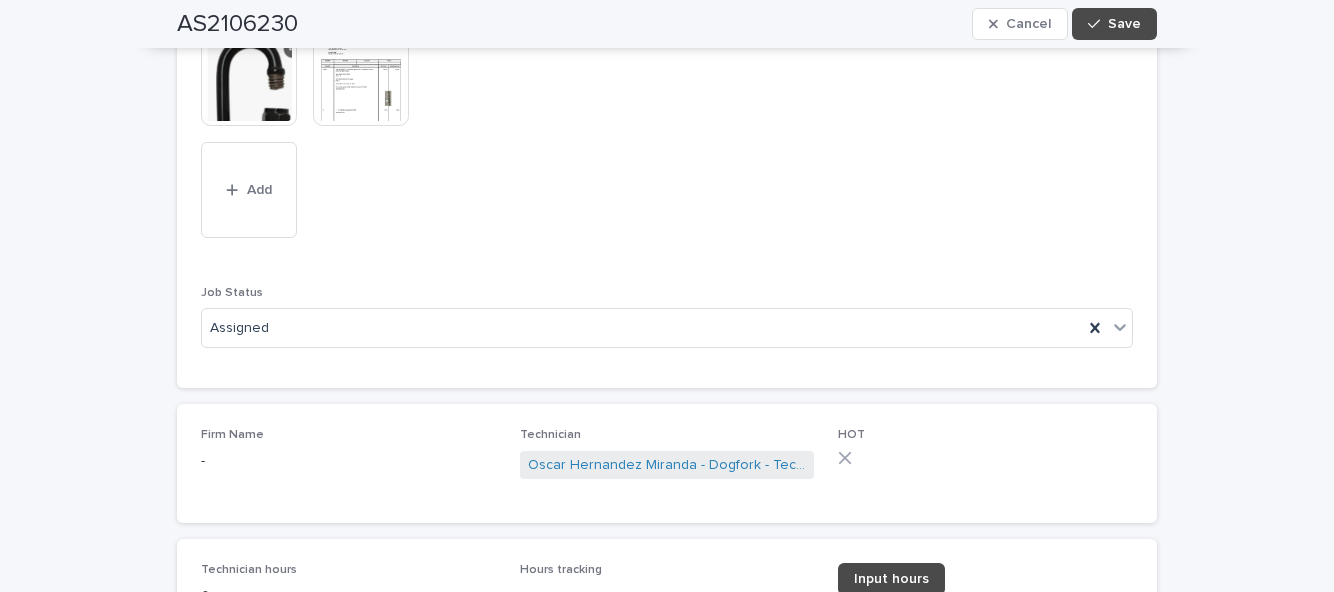 scroll, scrollTop: 1246, scrollLeft: 0, axis: vertical 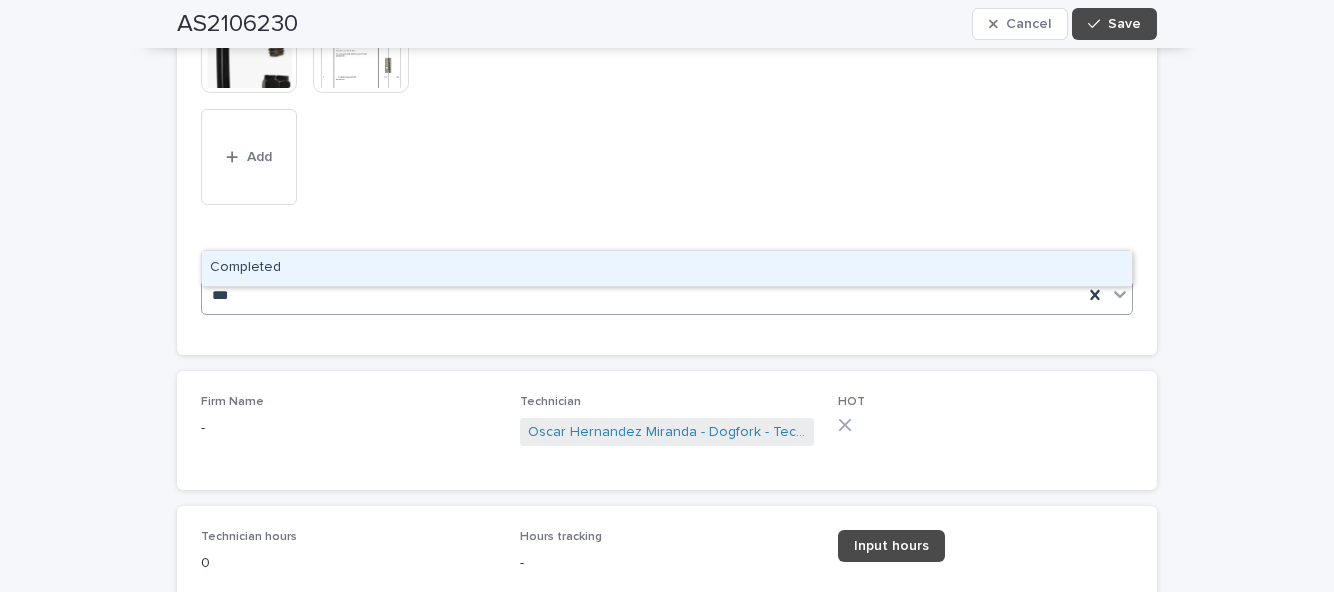 click on "Completed" at bounding box center [667, 268] 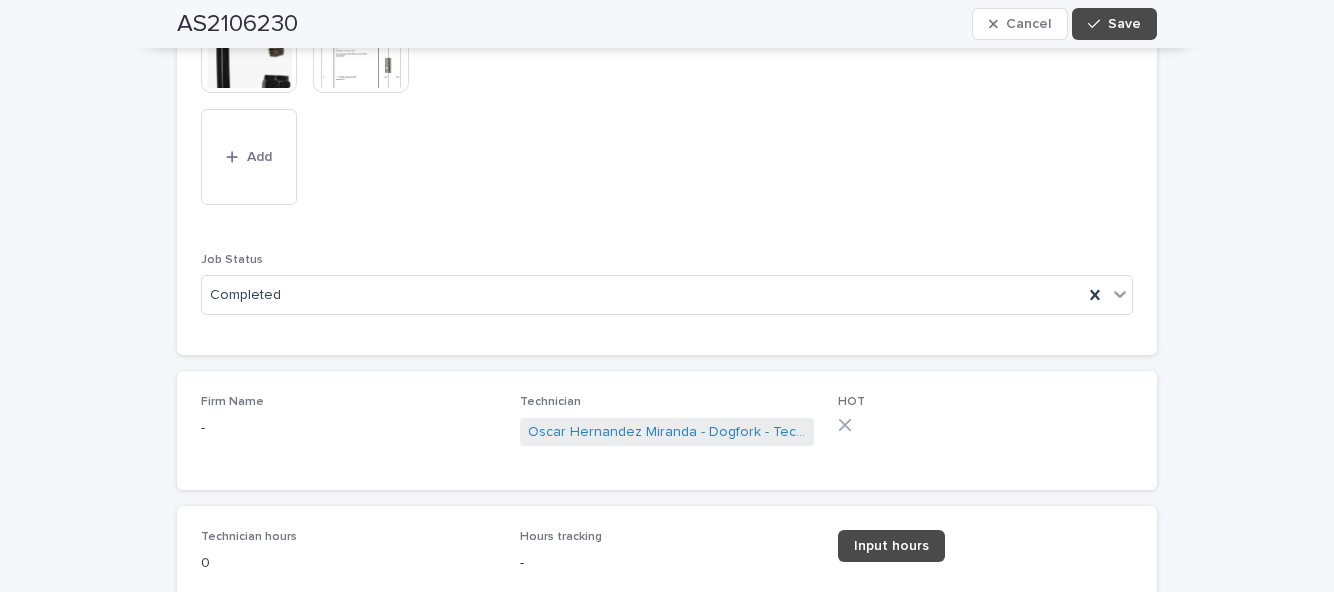 click on "Input hours" at bounding box center (891, 546) 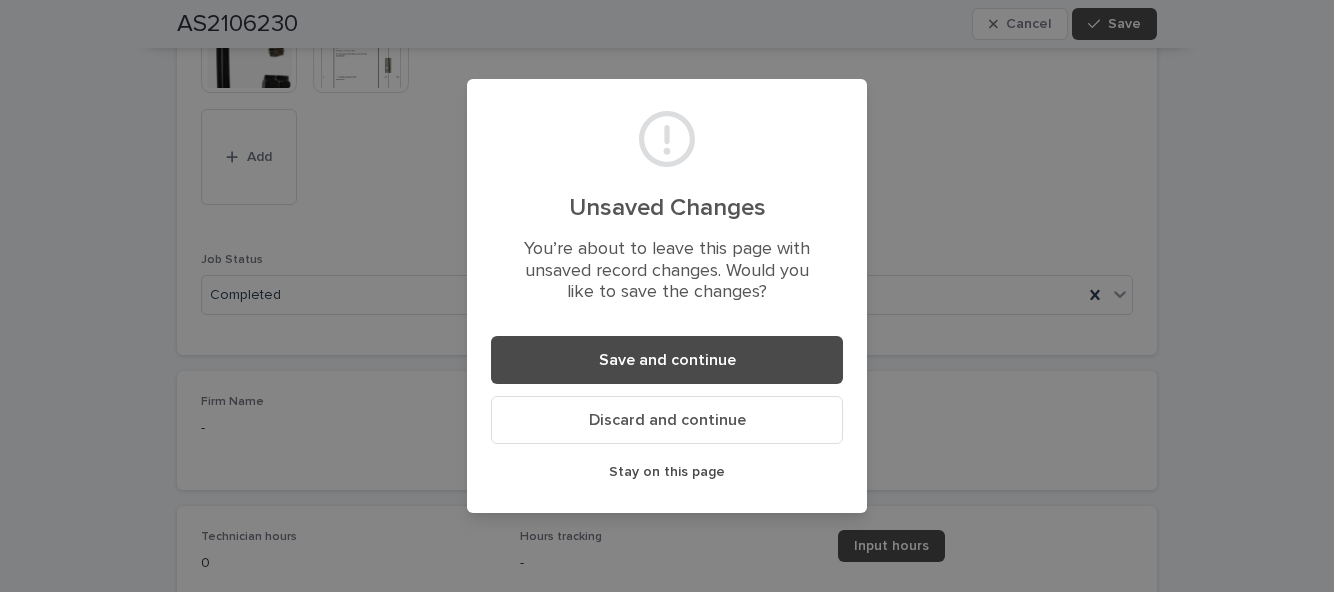 click on "Save and continue" at bounding box center (667, 360) 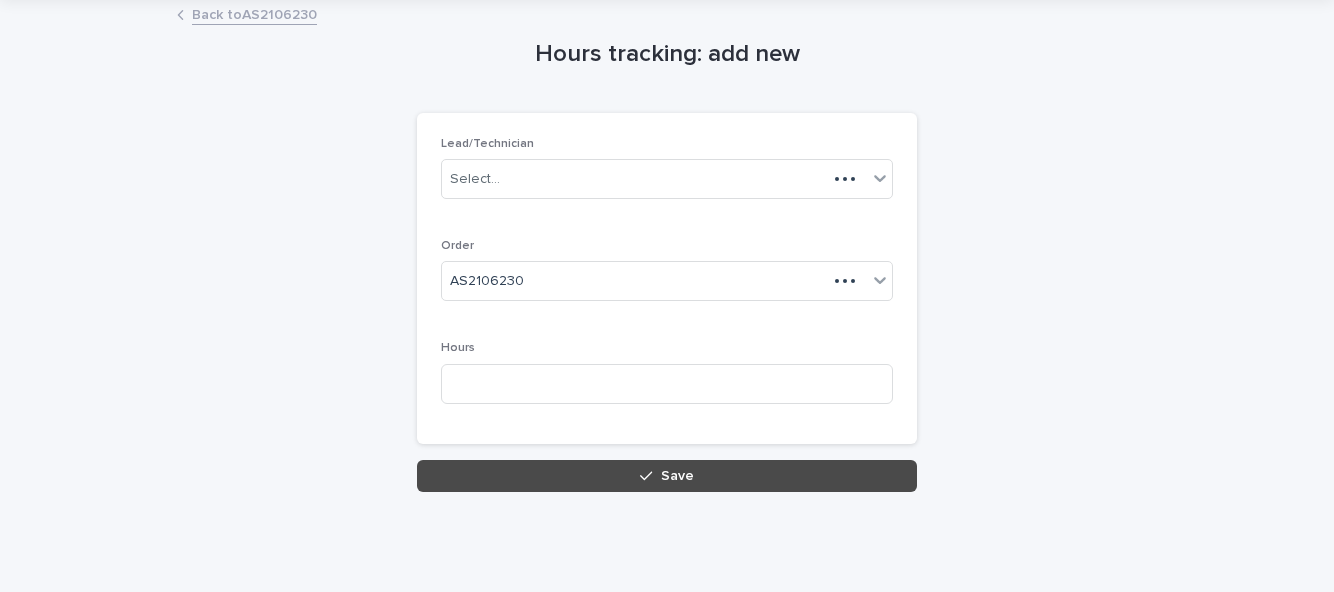 scroll, scrollTop: 0, scrollLeft: 0, axis: both 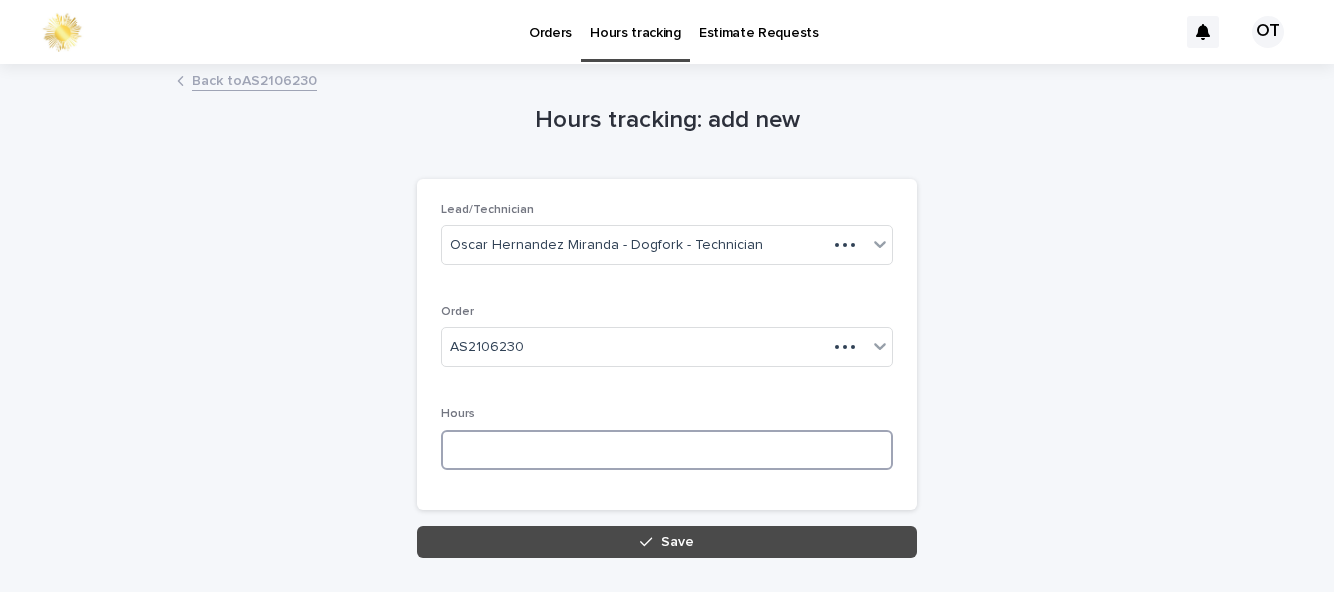 click at bounding box center [667, 450] 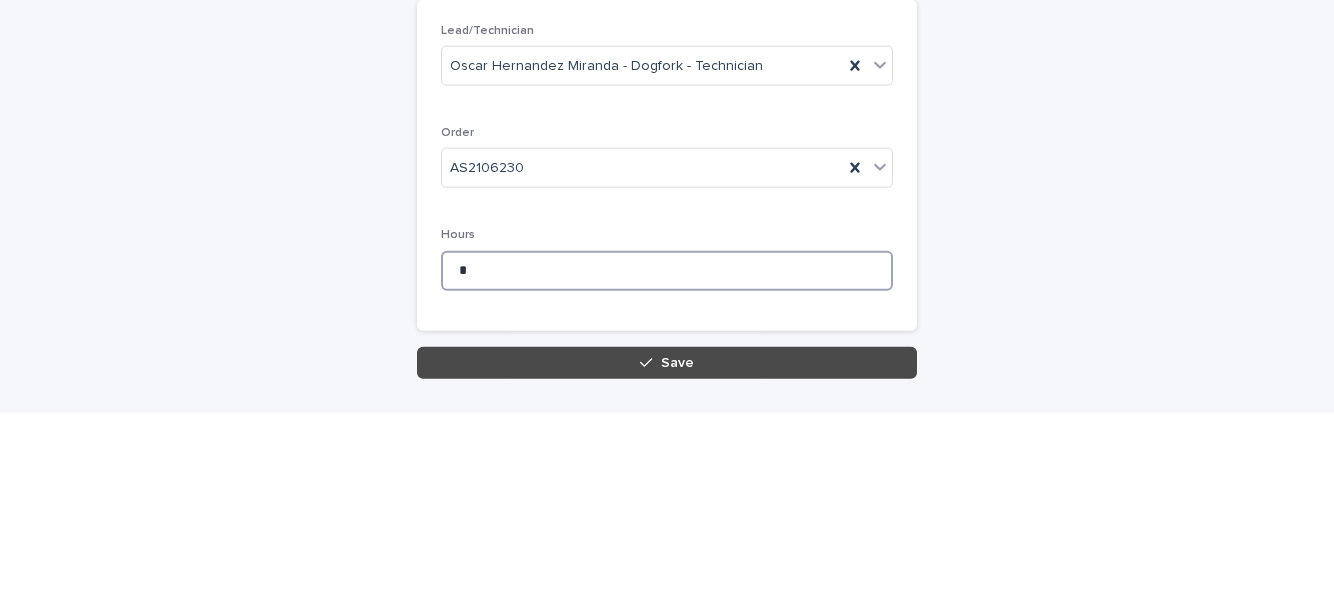 type on "*" 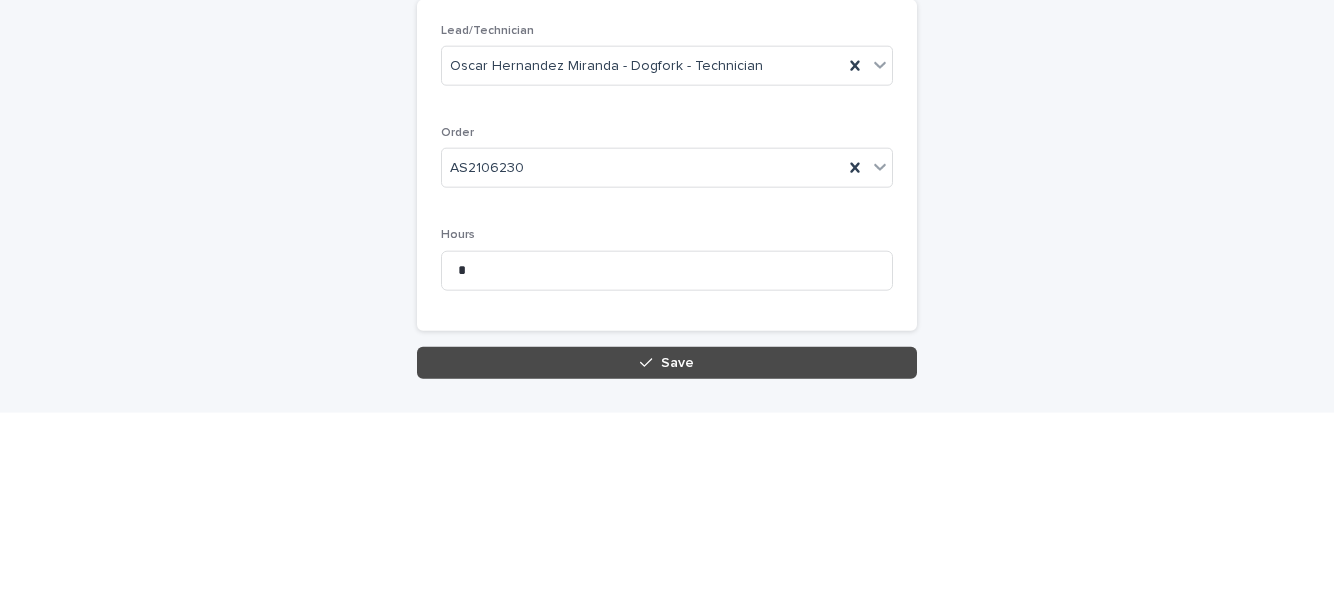 click on "Save" at bounding box center (667, 542) 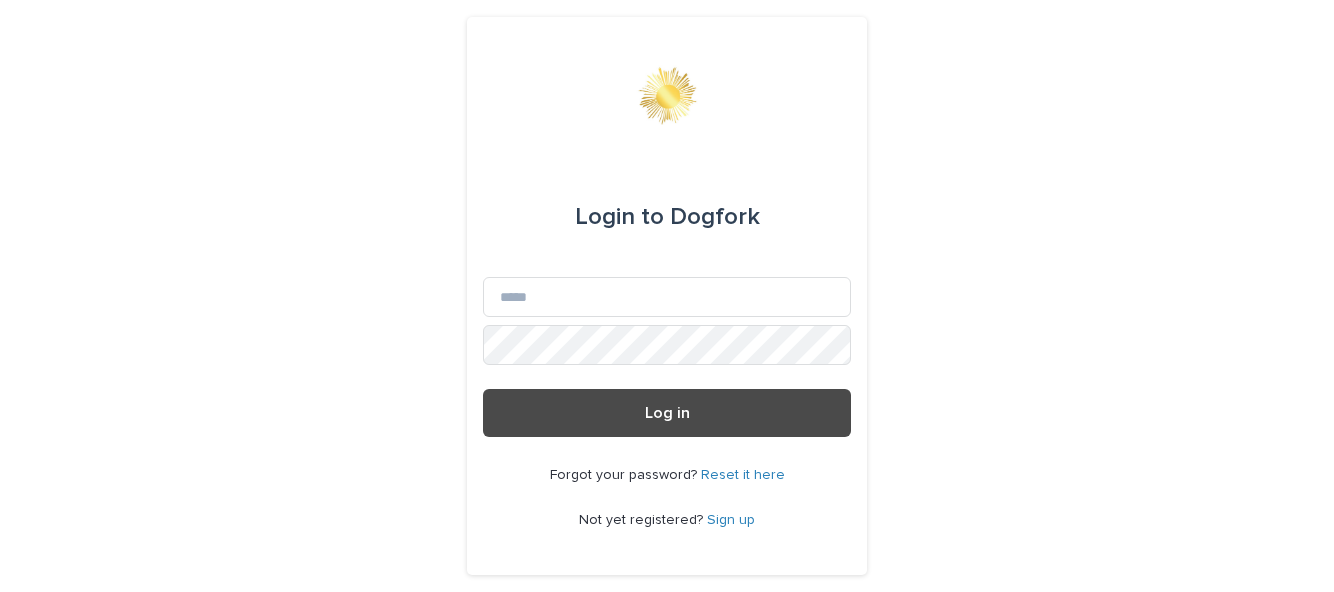 scroll, scrollTop: 0, scrollLeft: 0, axis: both 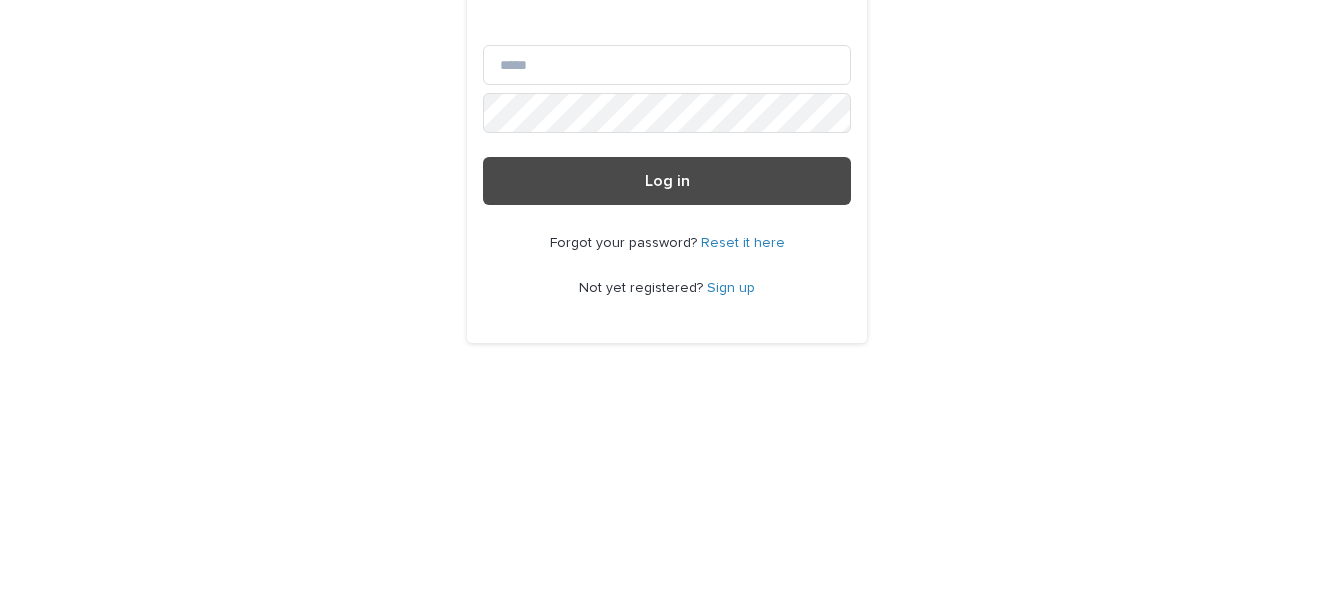 click on "Email" at bounding box center [667, 297] 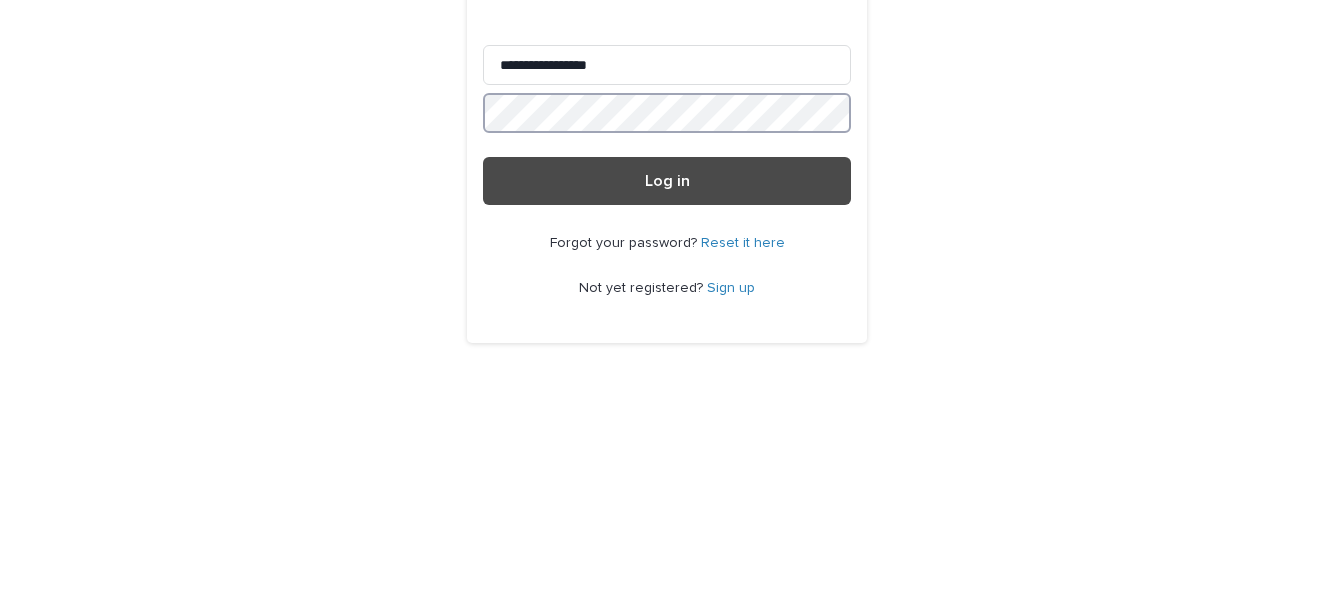 click on "Log in" at bounding box center [667, 413] 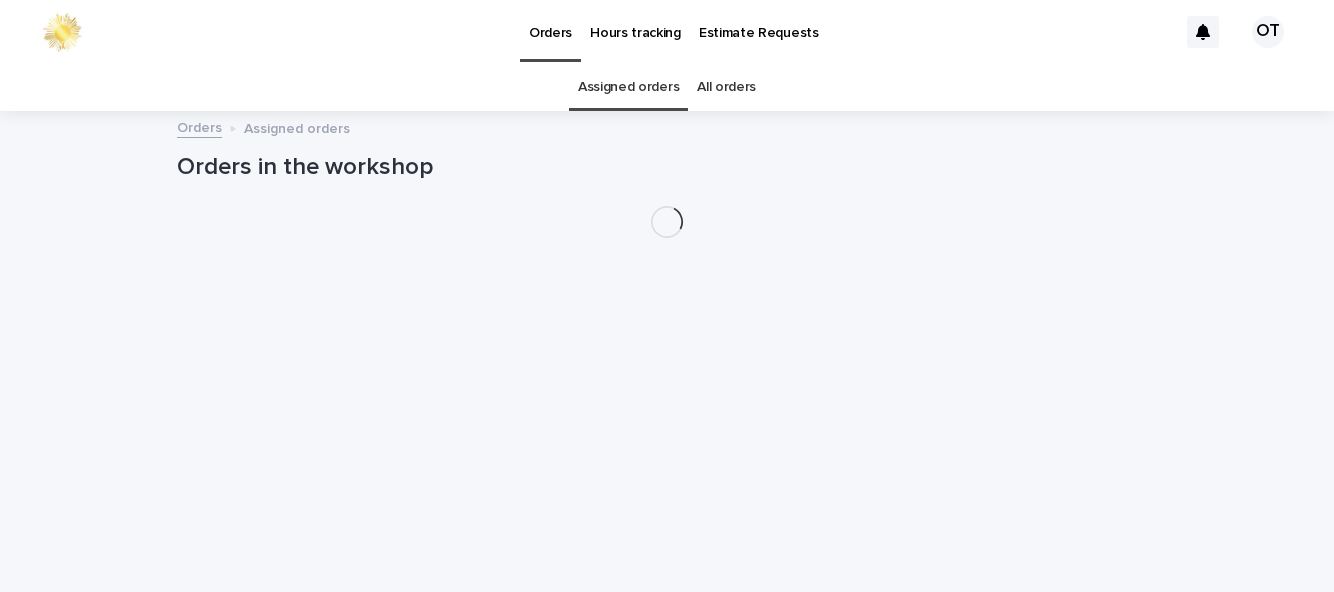 scroll, scrollTop: 0, scrollLeft: 0, axis: both 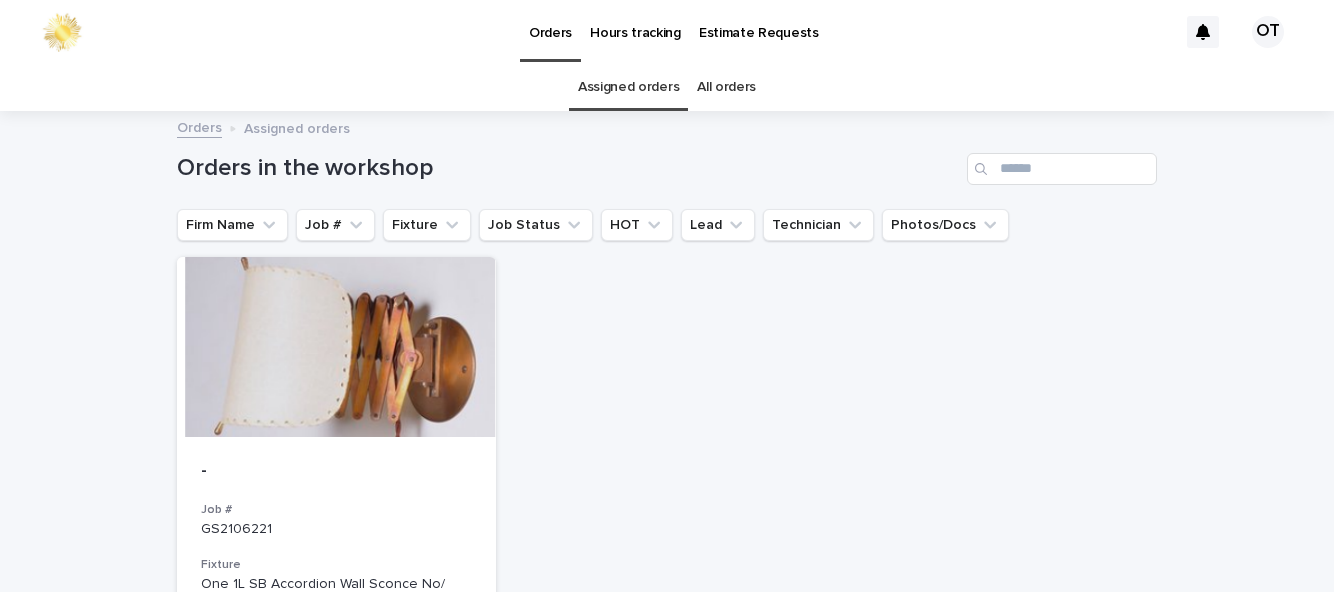 click on "Assigned orders" at bounding box center [628, 87] 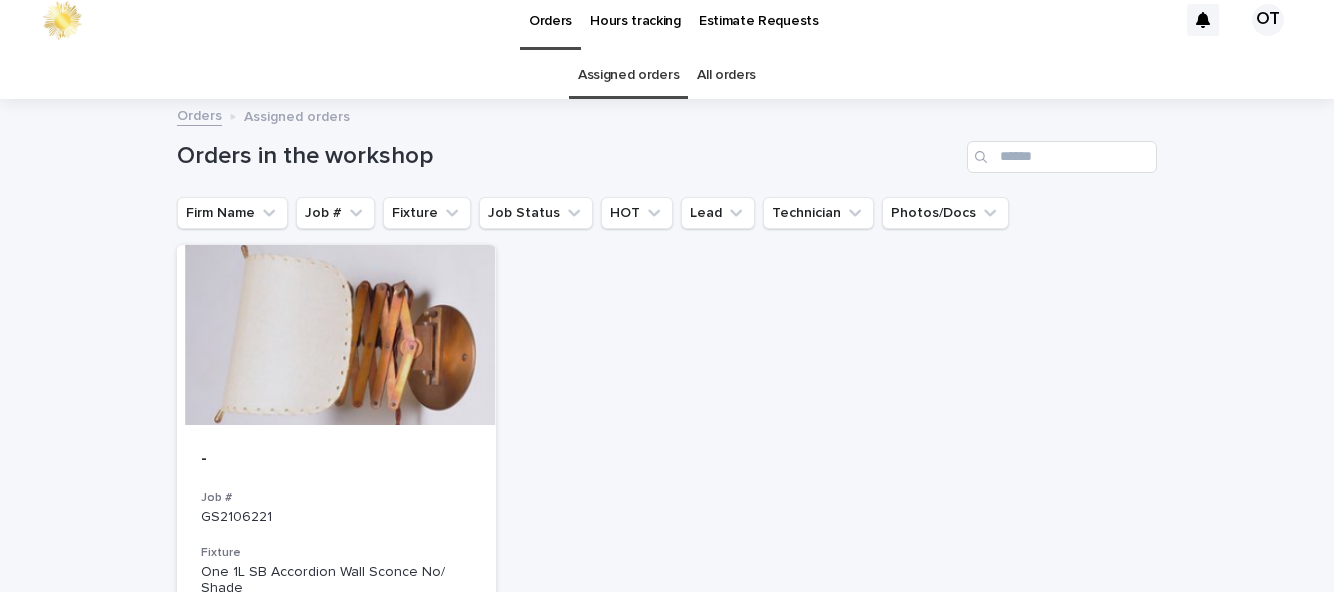 scroll, scrollTop: 8, scrollLeft: 0, axis: vertical 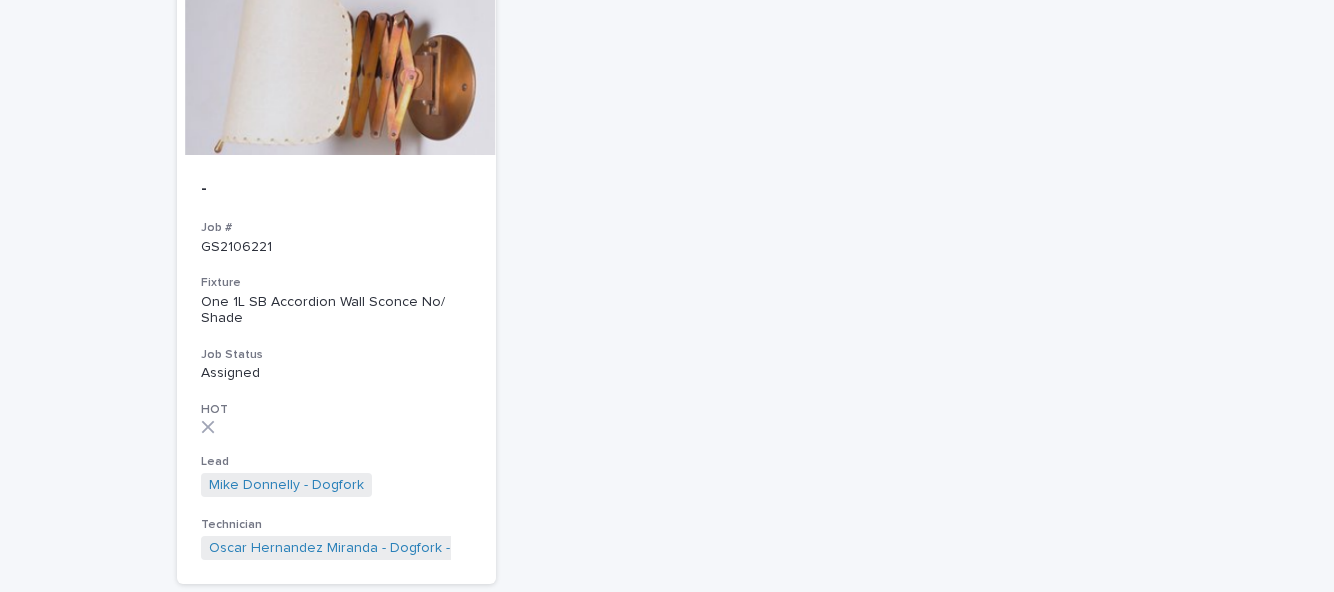 click on "Job #" at bounding box center (336, 228) 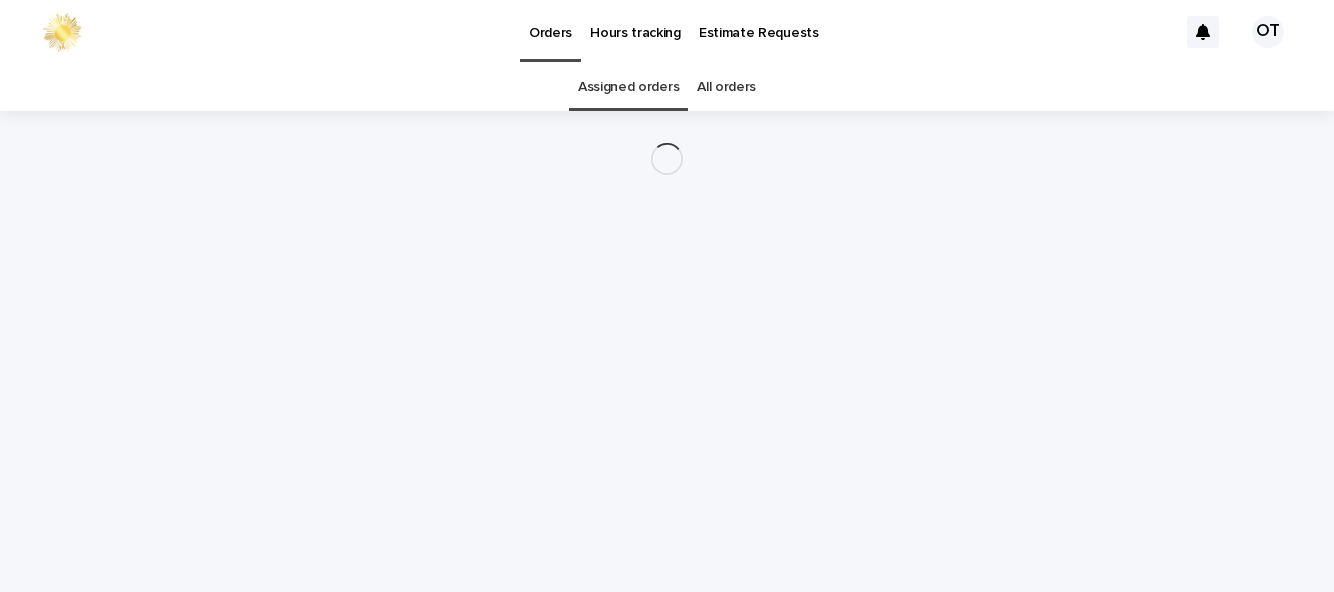 scroll, scrollTop: 0, scrollLeft: 0, axis: both 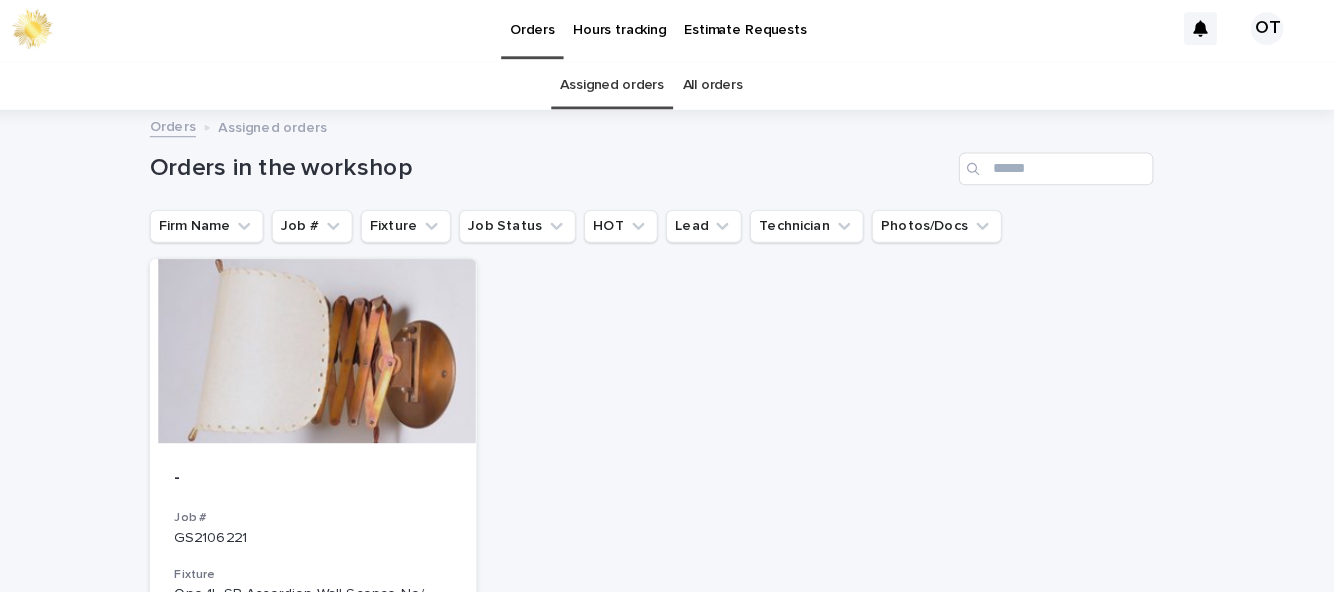 click on "Loading... Saving… Loading... Saving… Orders in the workshop Firm Name Job # Fixture Job Status HOT Lead Technician Photos/Docs - Job # GS2106221 Fixture One 1L SB Accordion Wall Sconce
No/ Shade
Job Status Assigned HOT Lead Mike Donnelly - Dogfork   + 0 Technician Oscar Hernandez Miranda - Dogfork - Technician   + 0 1  of  1 Show 36 records per page Back Next" at bounding box center (667, 565) 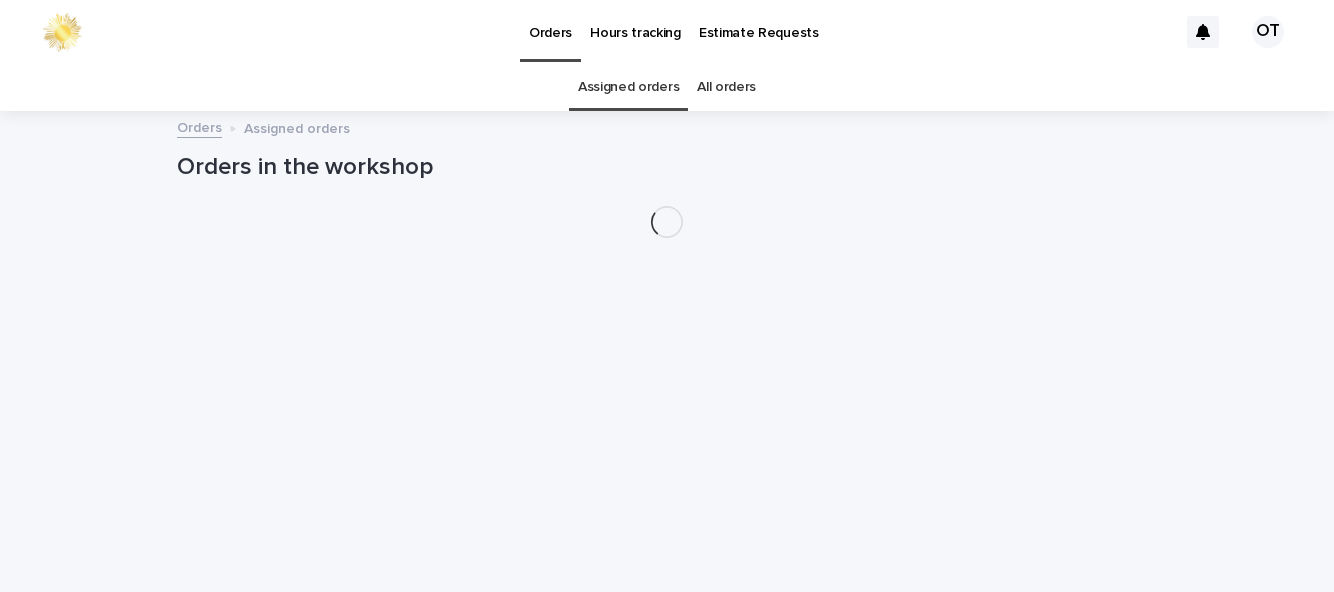 scroll, scrollTop: 0, scrollLeft: 0, axis: both 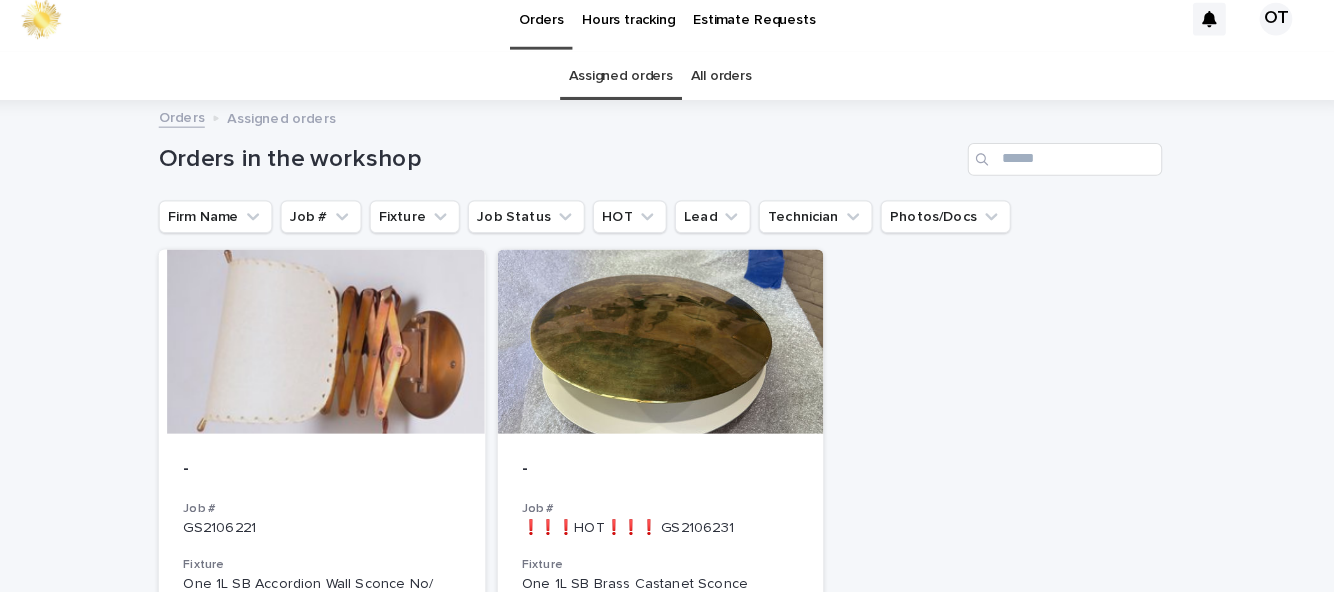 click at bounding box center [667, 347] 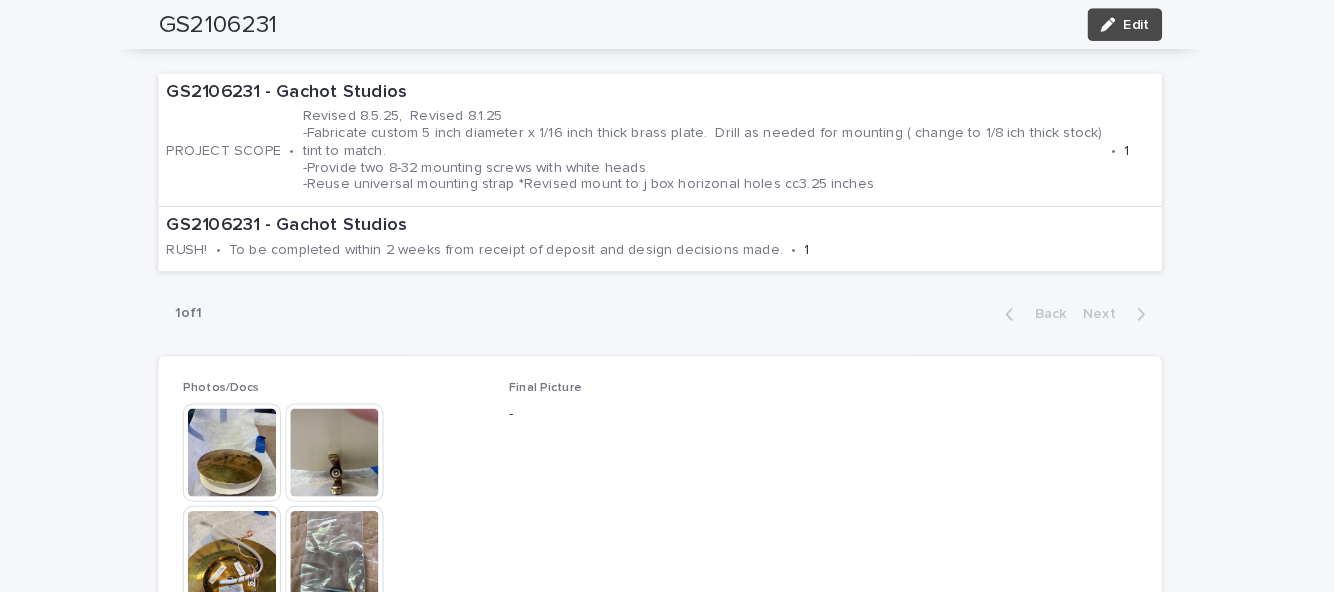 scroll, scrollTop: 712, scrollLeft: 0, axis: vertical 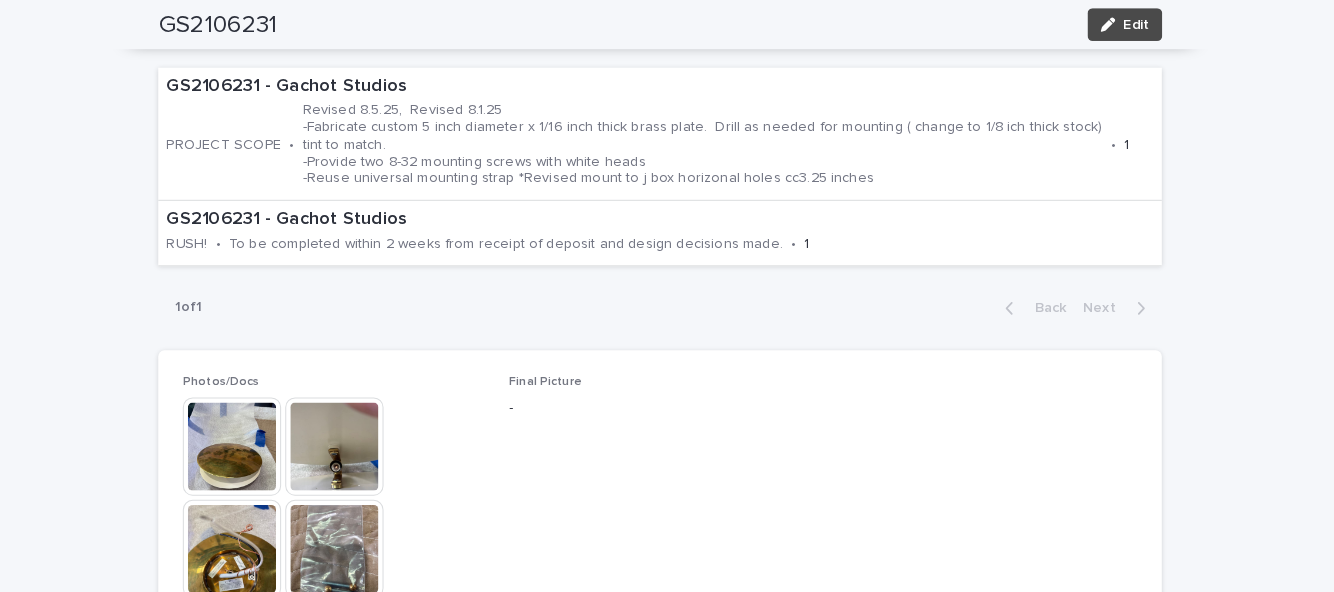 click at bounding box center [249, 436] 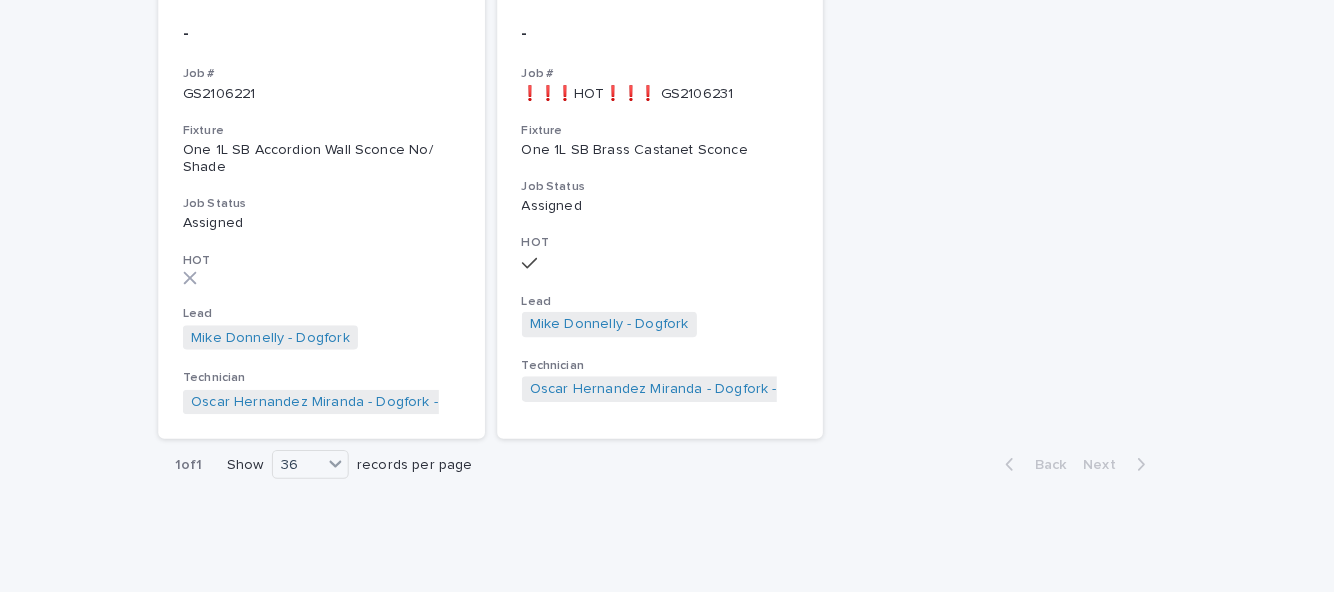 scroll, scrollTop: 0, scrollLeft: 0, axis: both 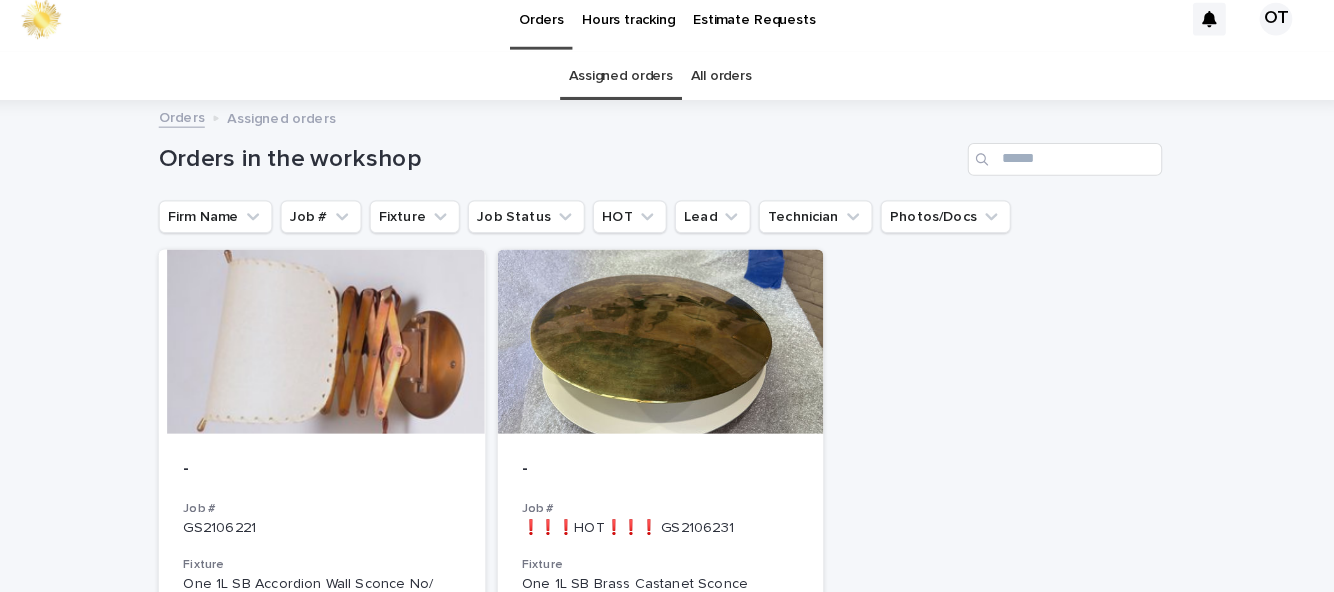 click at bounding box center (667, 347) 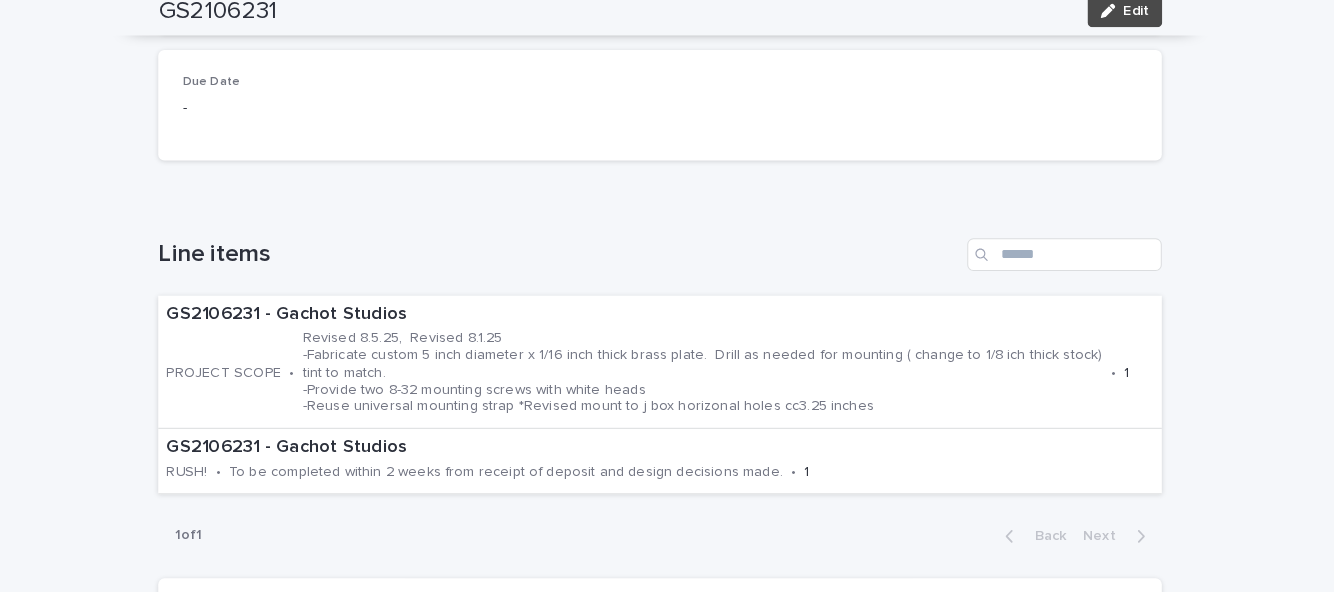 scroll, scrollTop: 478, scrollLeft: 0, axis: vertical 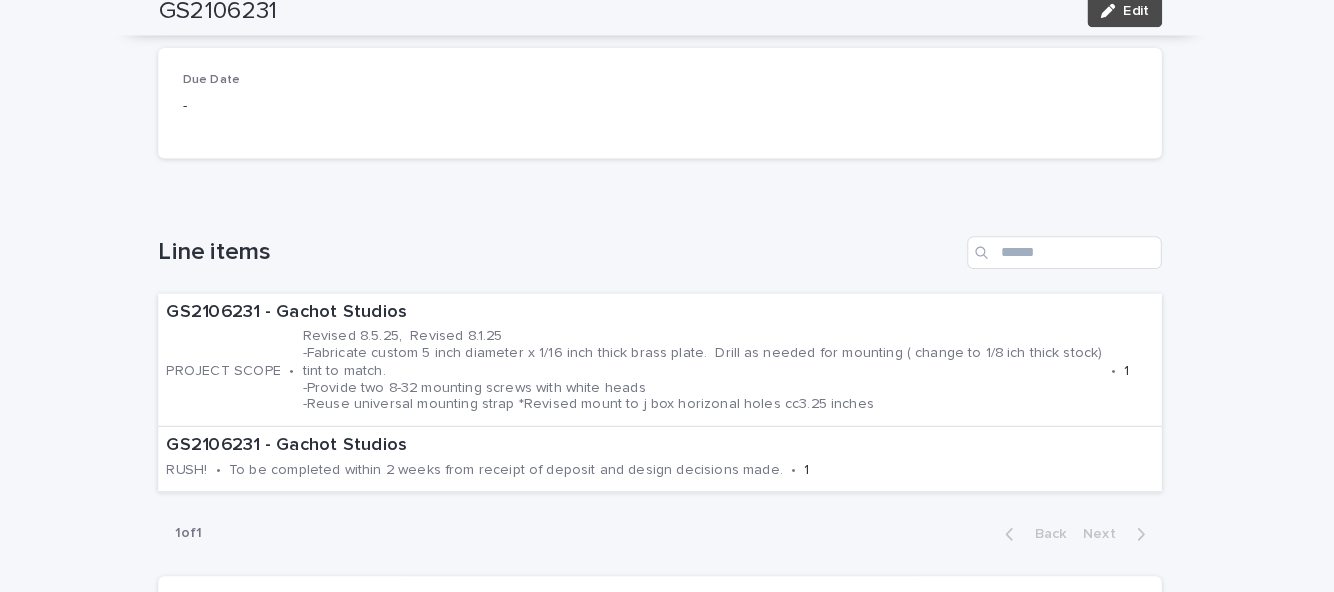 click on "**********" at bounding box center (667, 477) 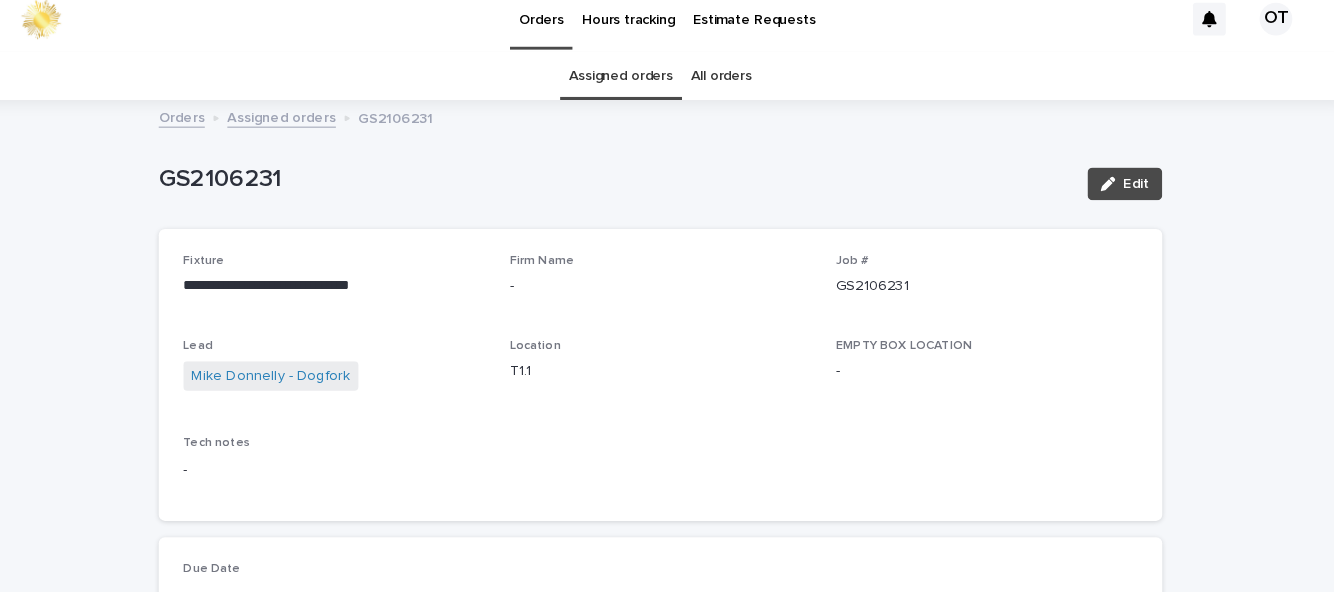 scroll, scrollTop: 0, scrollLeft: 0, axis: both 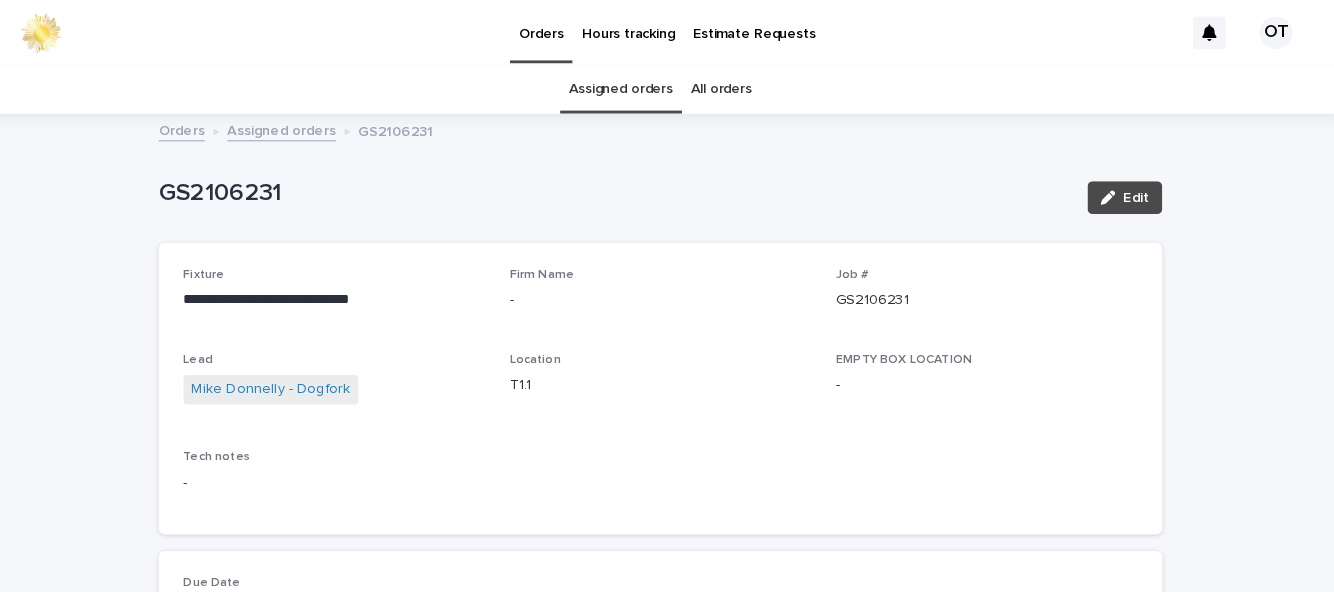 click on "Assigned orders" at bounding box center [628, 87] 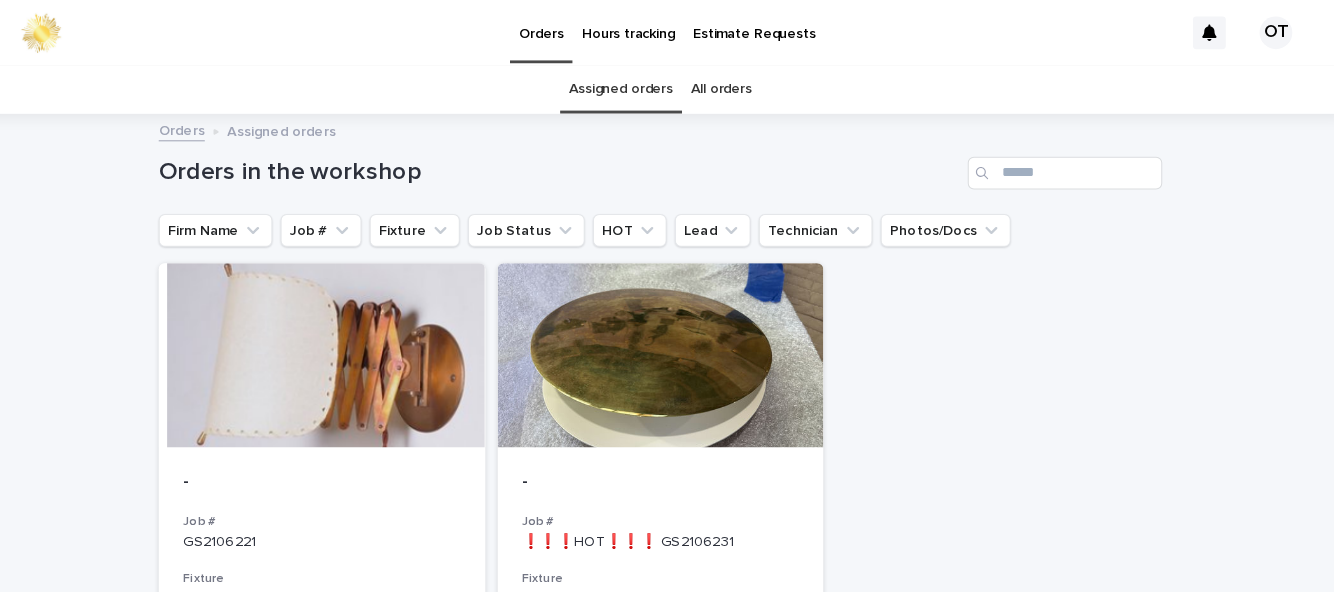 click at bounding box center [667, 347] 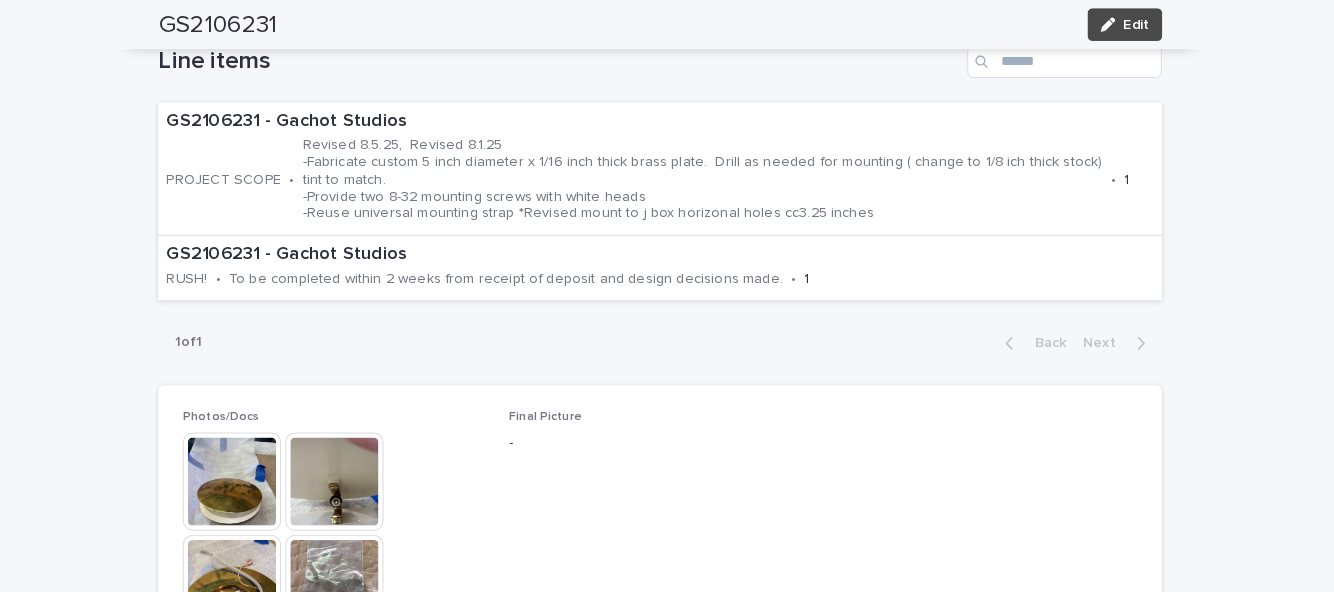 scroll, scrollTop: 708, scrollLeft: 0, axis: vertical 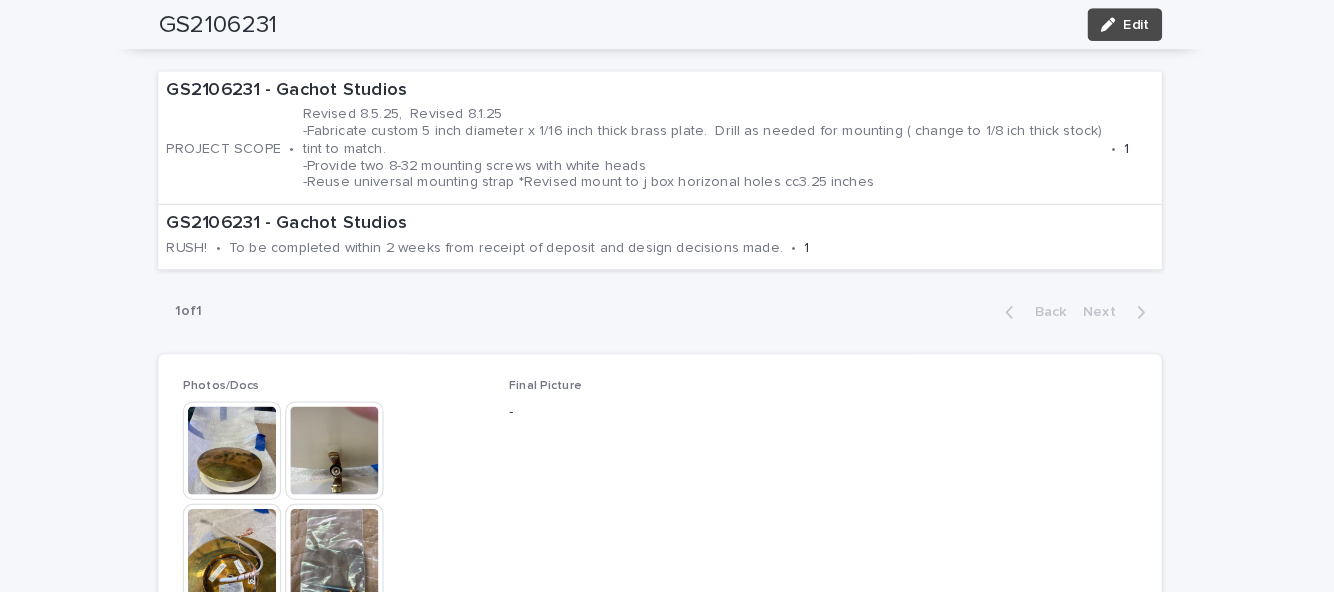 click on "Edit" at bounding box center (1120, 24) 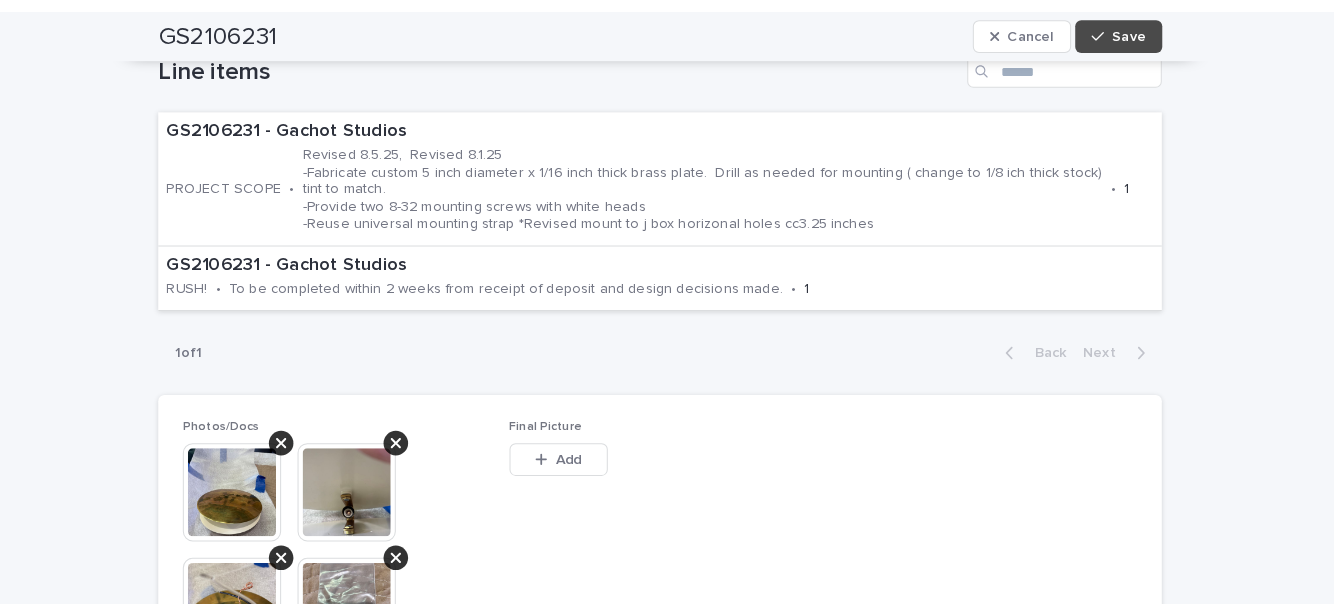 scroll, scrollTop: 796, scrollLeft: 0, axis: vertical 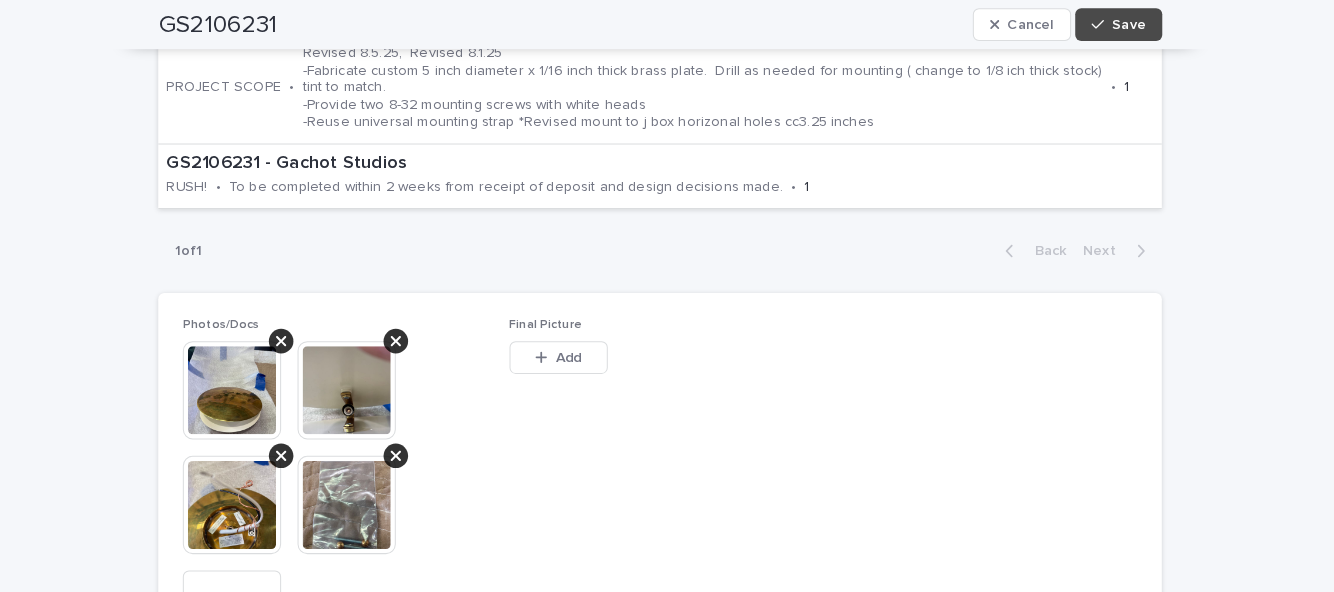 click on "Add" at bounding box center [577, 349] 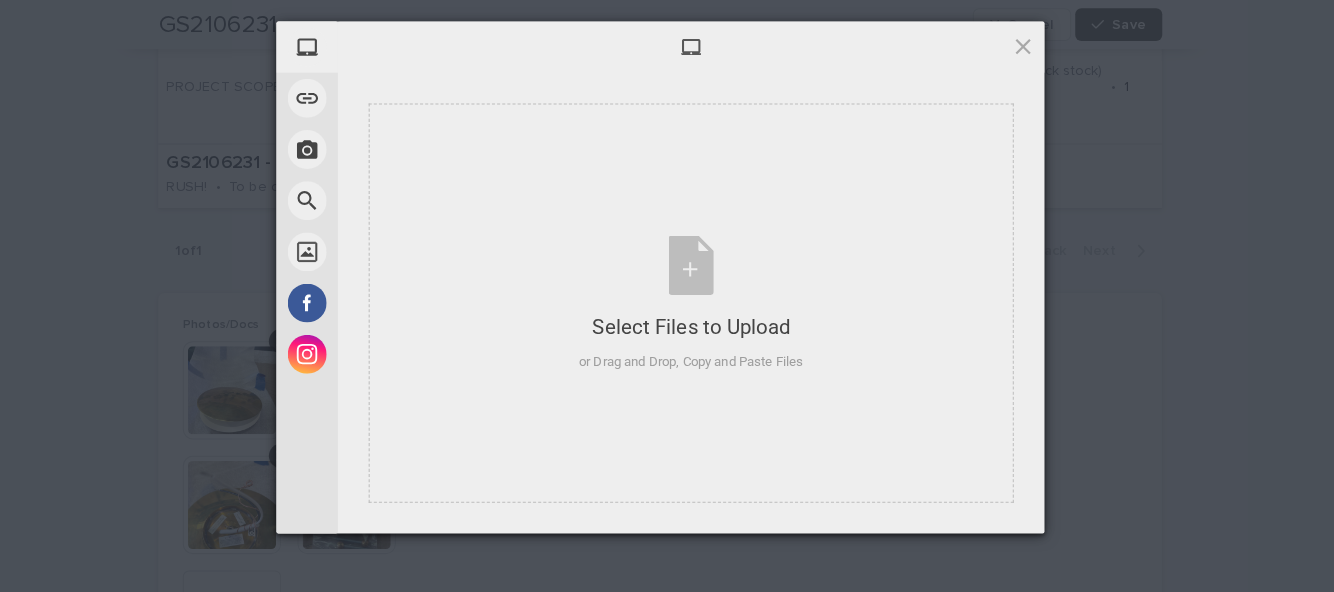 click on "Select Files to Upload
or Drag and Drop, Copy and Paste Files" at bounding box center (697, 296) 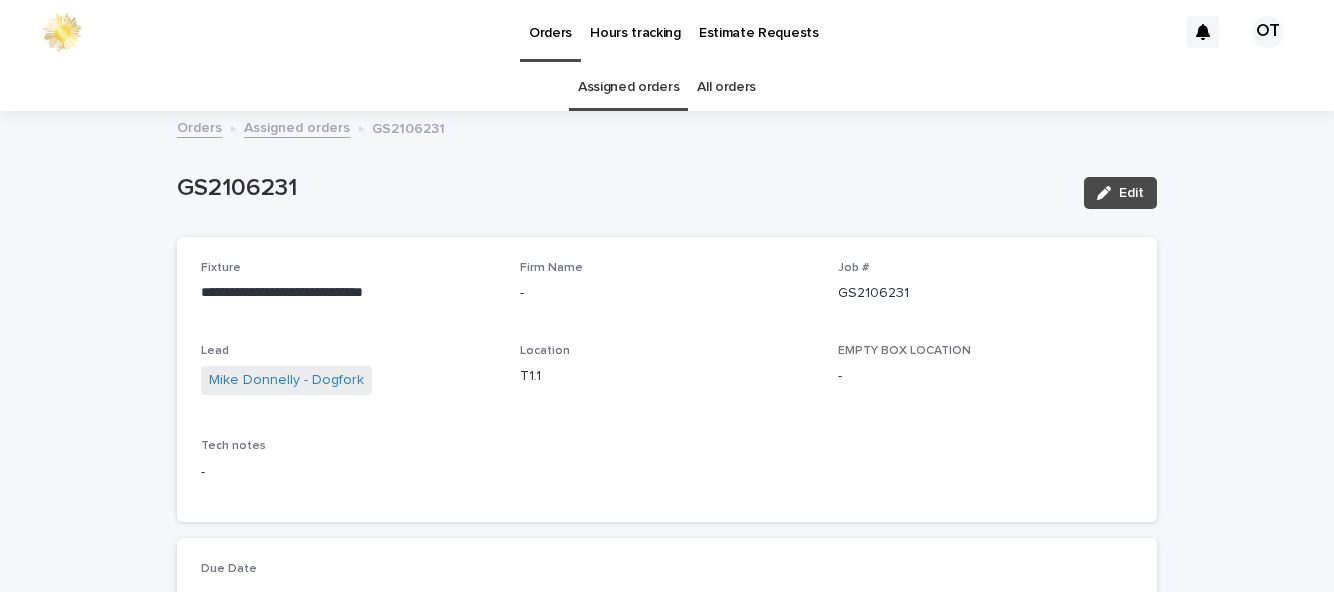 scroll, scrollTop: 0, scrollLeft: 0, axis: both 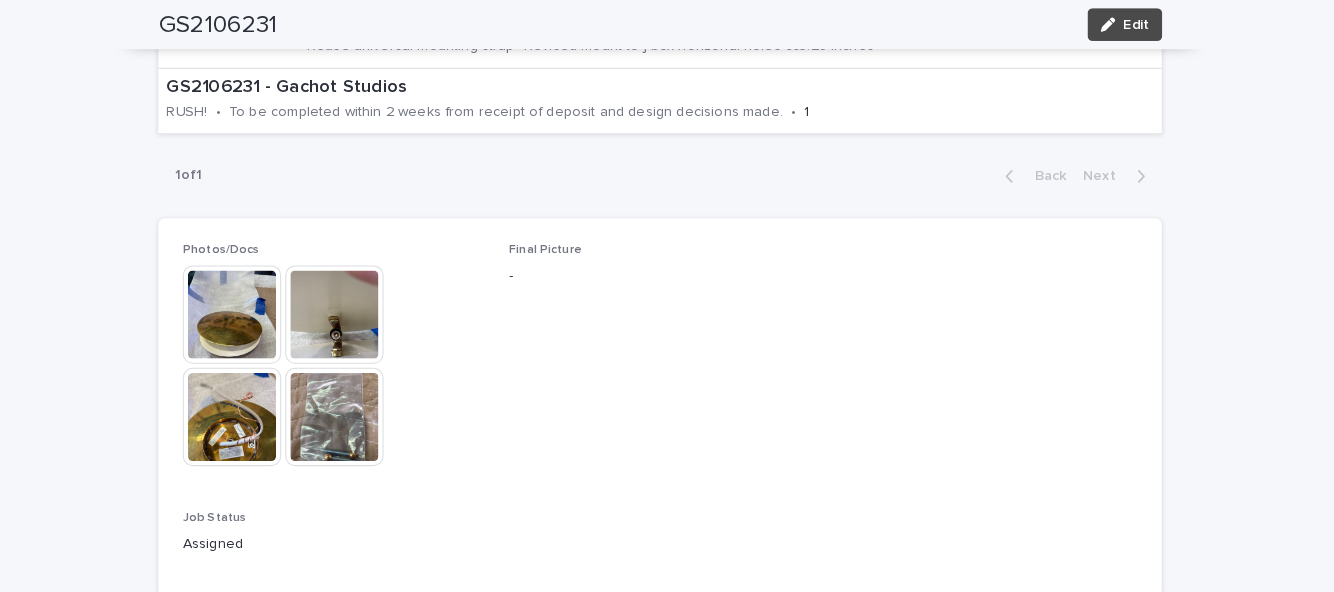 click on "Edit" at bounding box center [1120, 24] 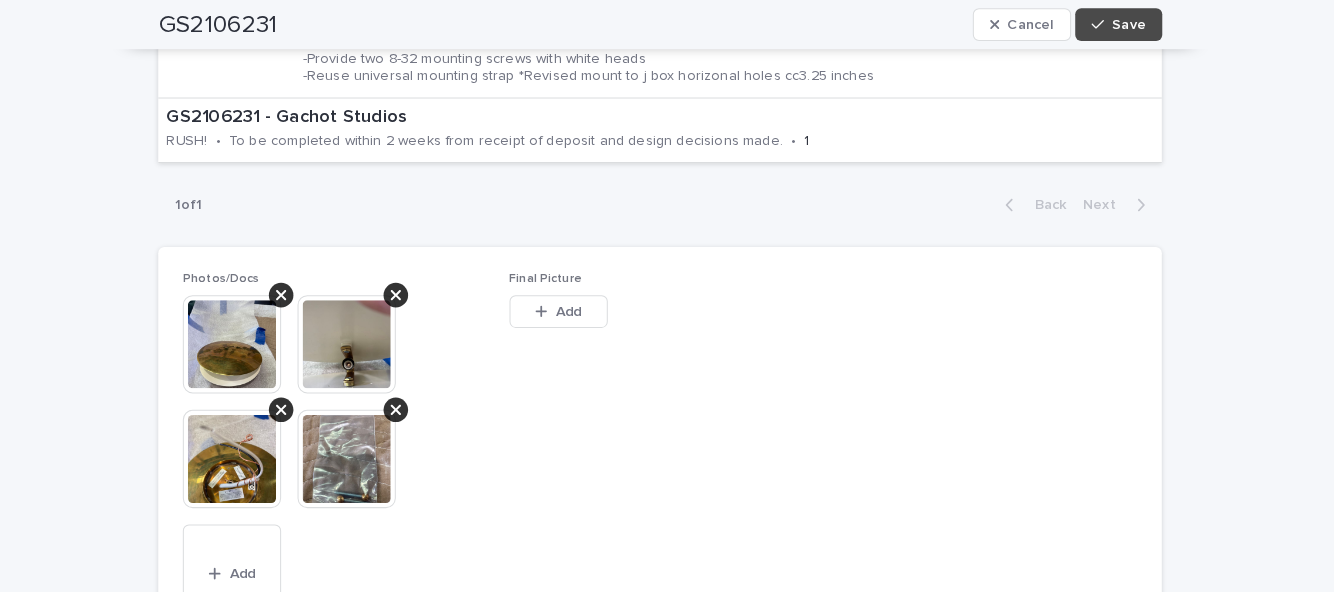 scroll, scrollTop: 928, scrollLeft: 0, axis: vertical 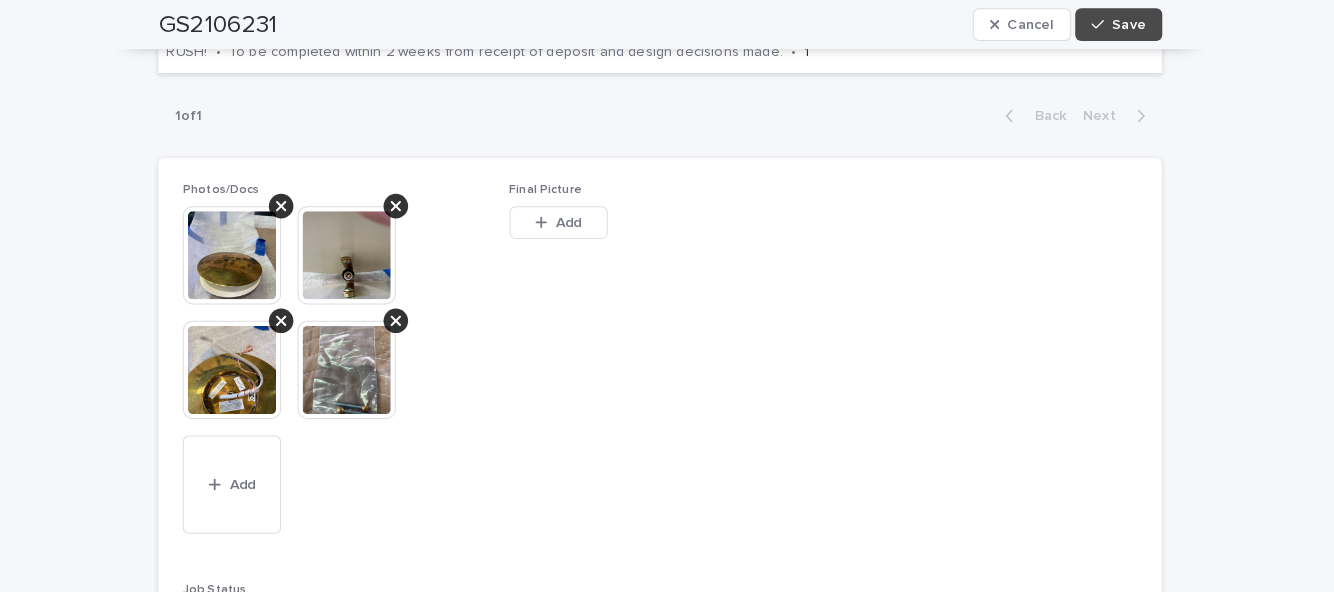 click on "Add" at bounding box center [577, 217] 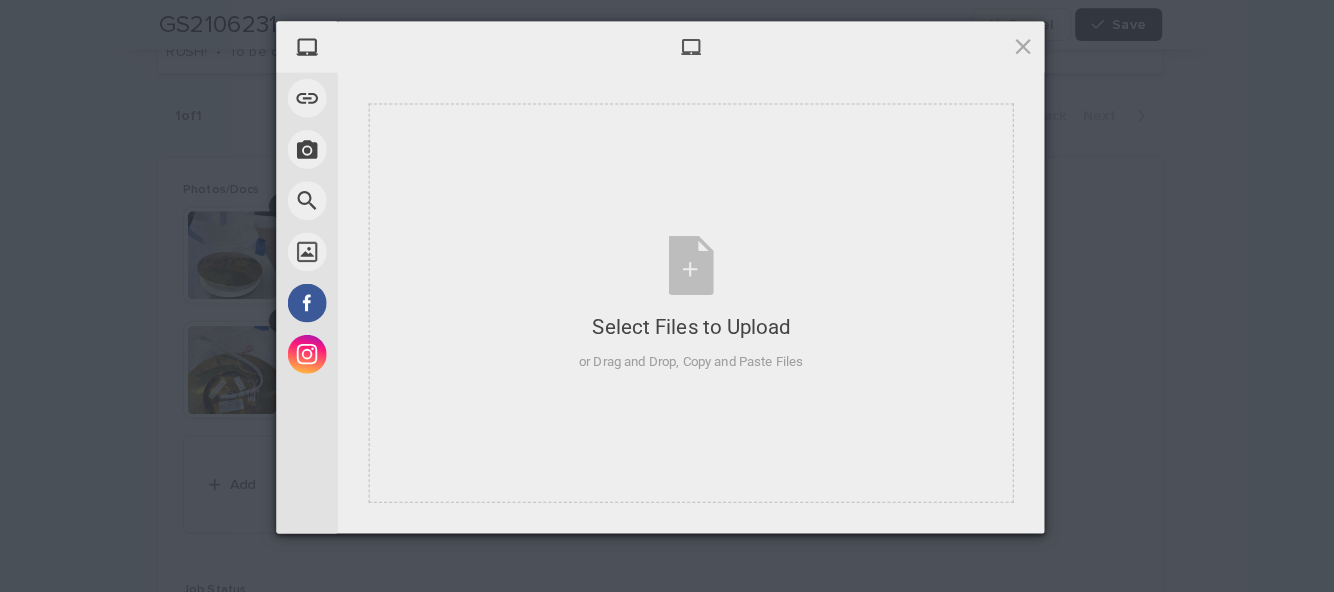 click on "or Drag and Drop, Copy and Paste Files" at bounding box center [697, 353] 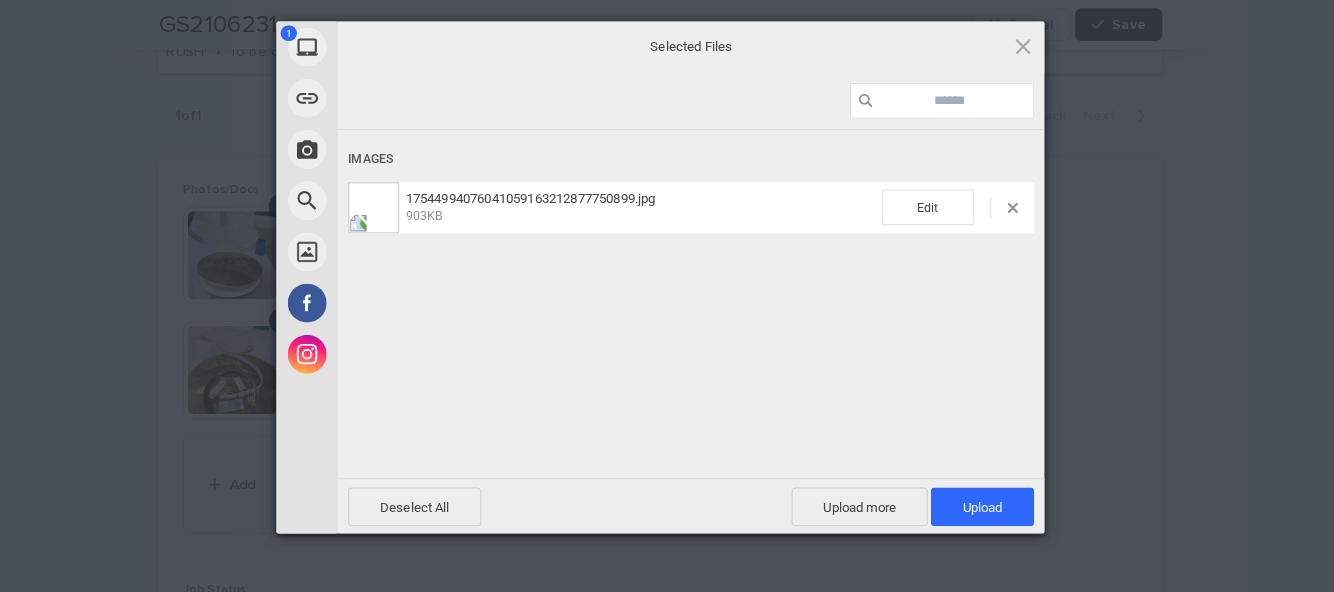 click on "Upload
1" at bounding box center [981, 495] 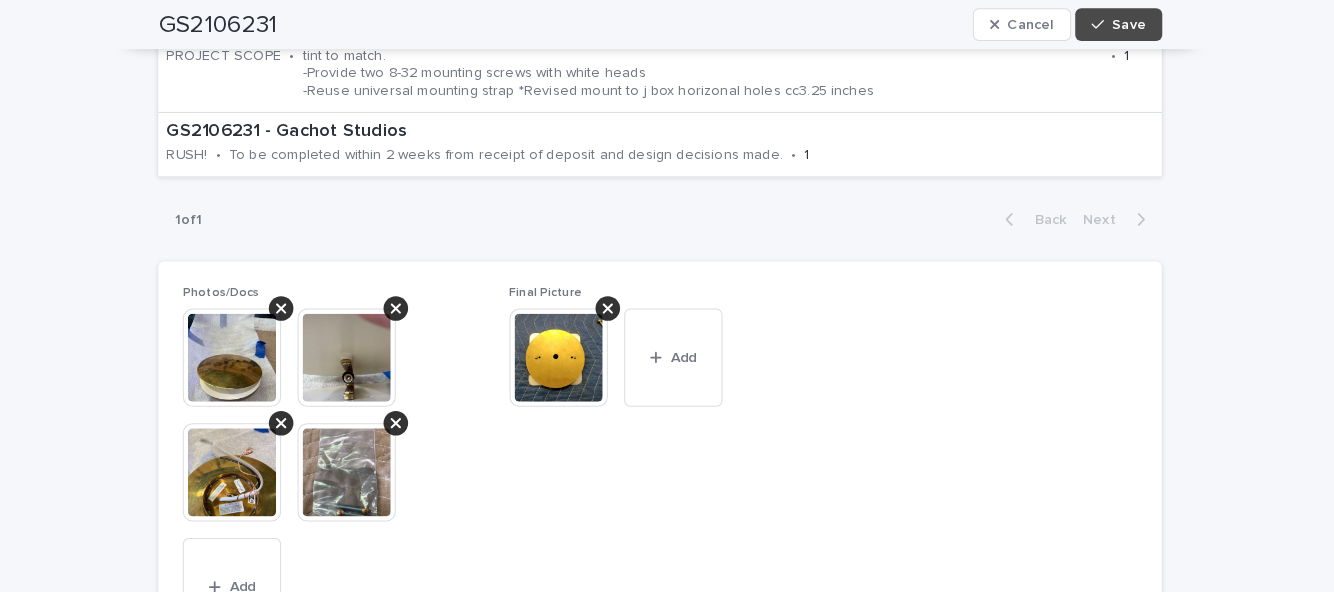 scroll, scrollTop: 54, scrollLeft: 0, axis: vertical 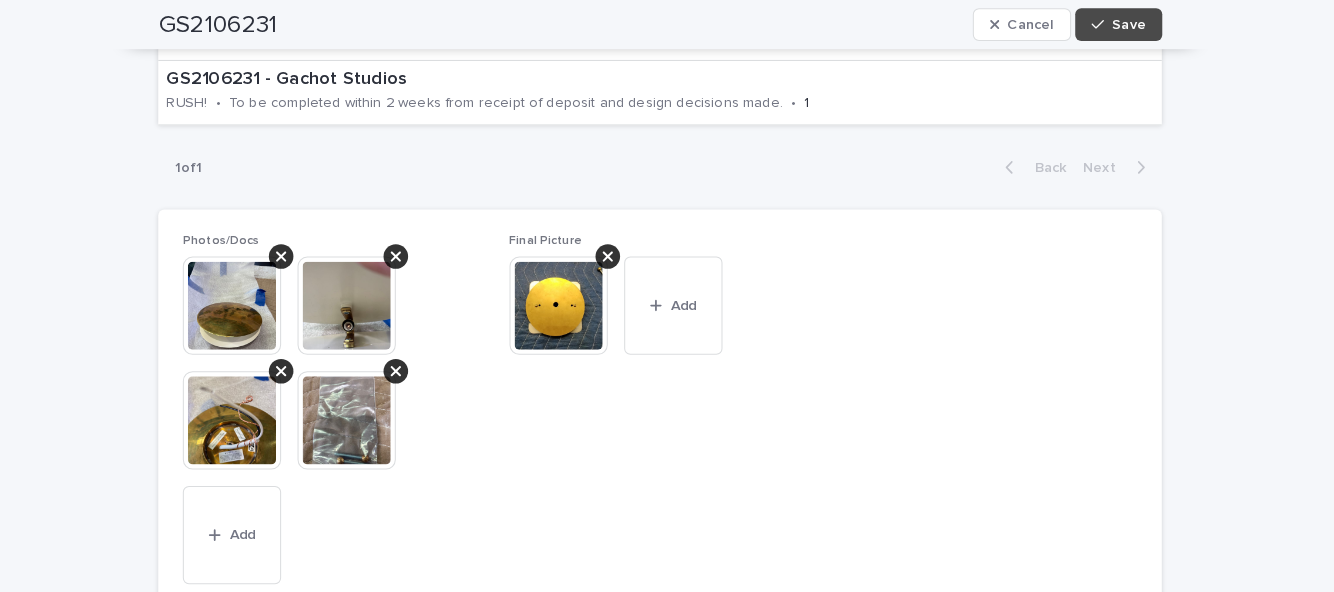 click on "Add" at bounding box center [680, 299] 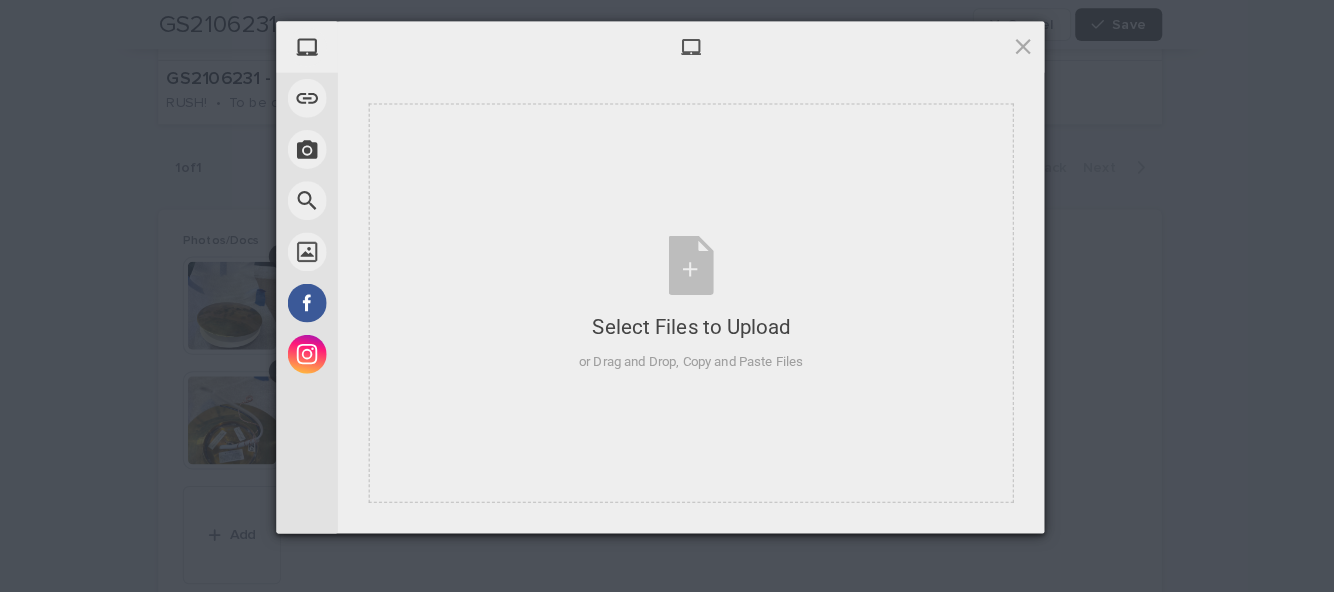 click on "Select Files to Upload
or Drag and Drop, Copy and Paste Files" at bounding box center [697, 296] 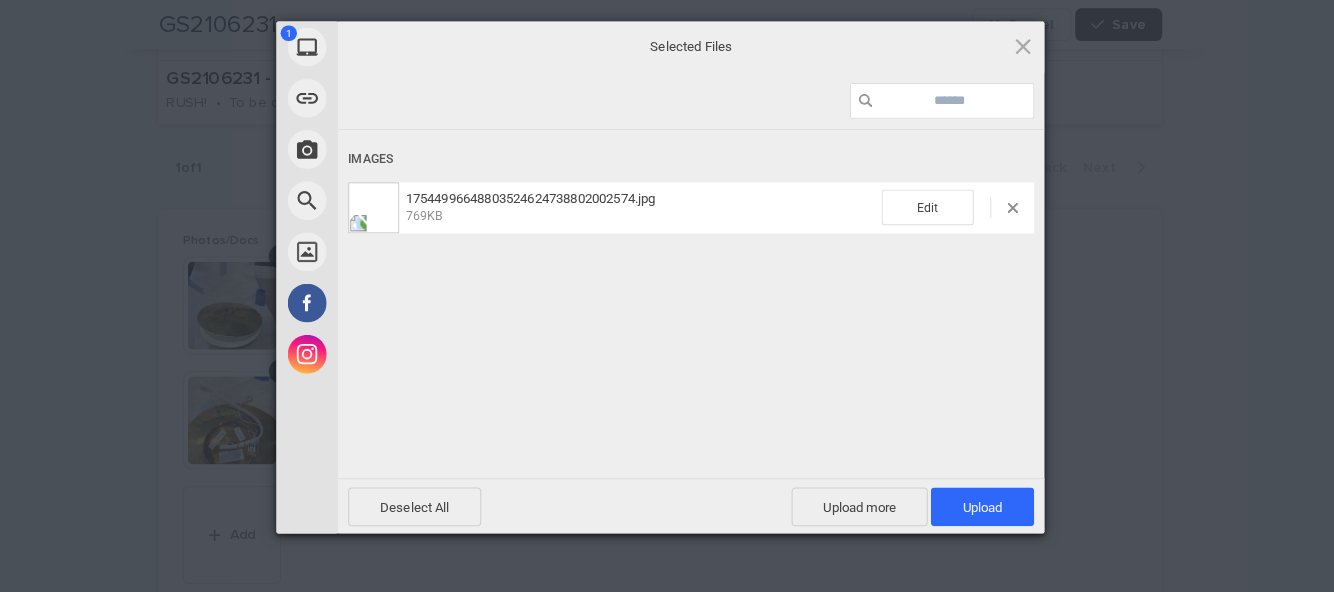 click on "Upload
1" at bounding box center (981, 495) 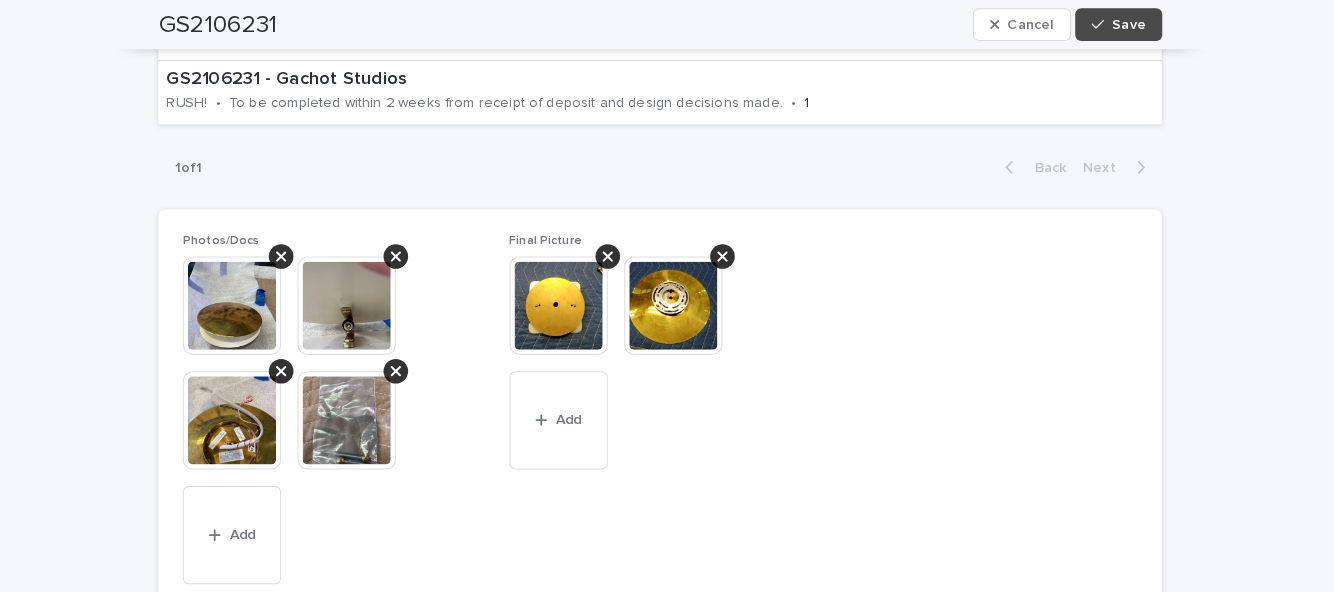 click on "Save" at bounding box center (1114, 24) 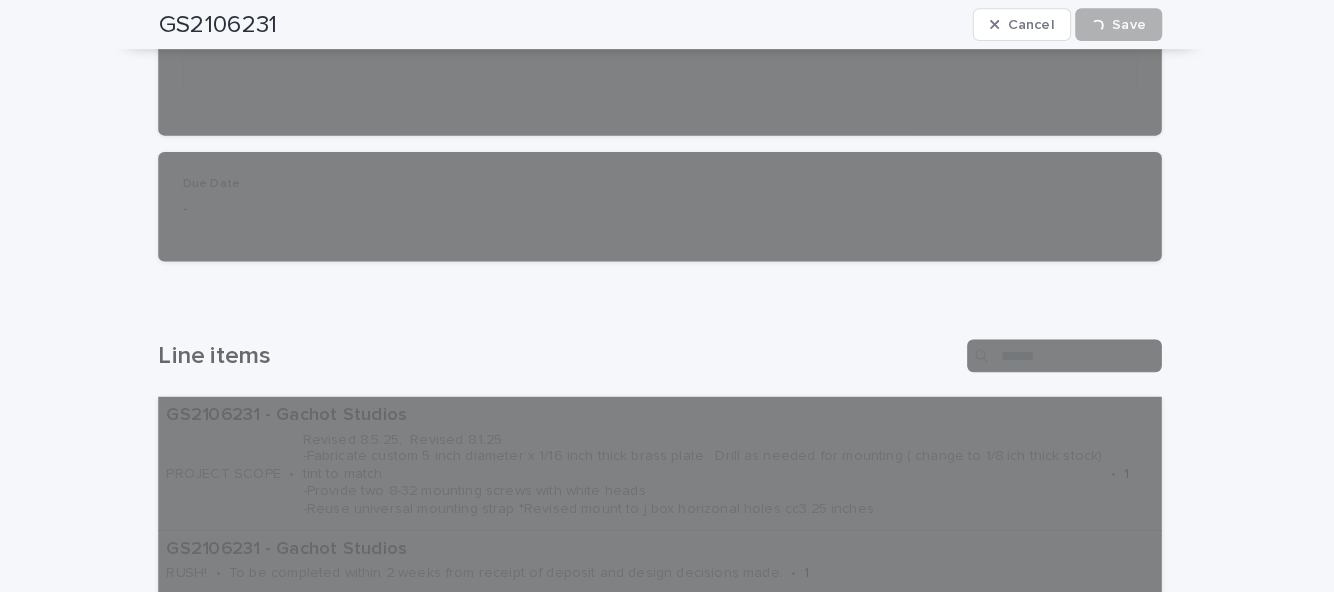scroll, scrollTop: 518, scrollLeft: 0, axis: vertical 